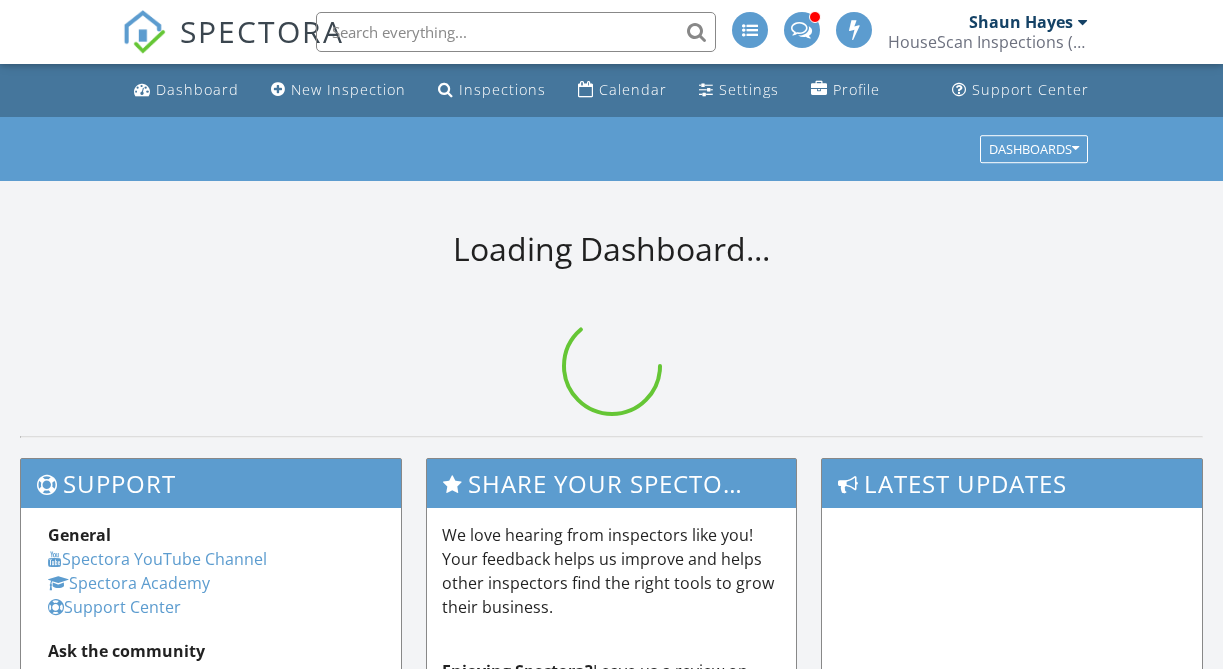 scroll, scrollTop: 0, scrollLeft: 0, axis: both 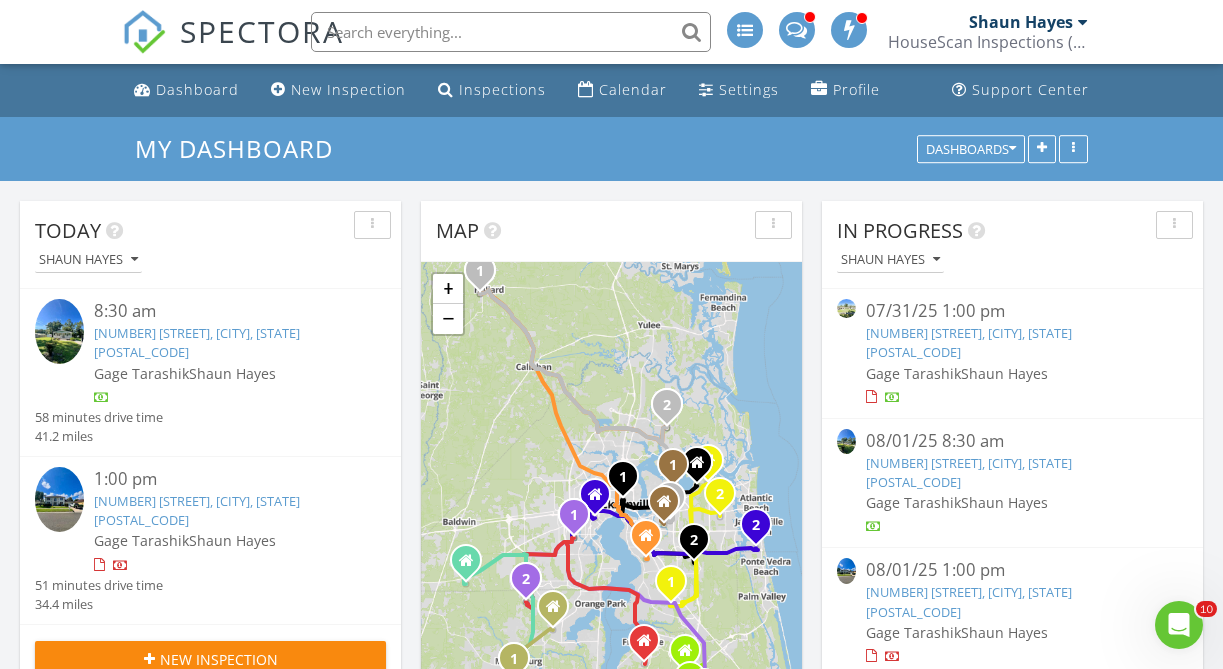 click on "27303 New Front St, Hilliard, FL 32046" at bounding box center [197, 342] 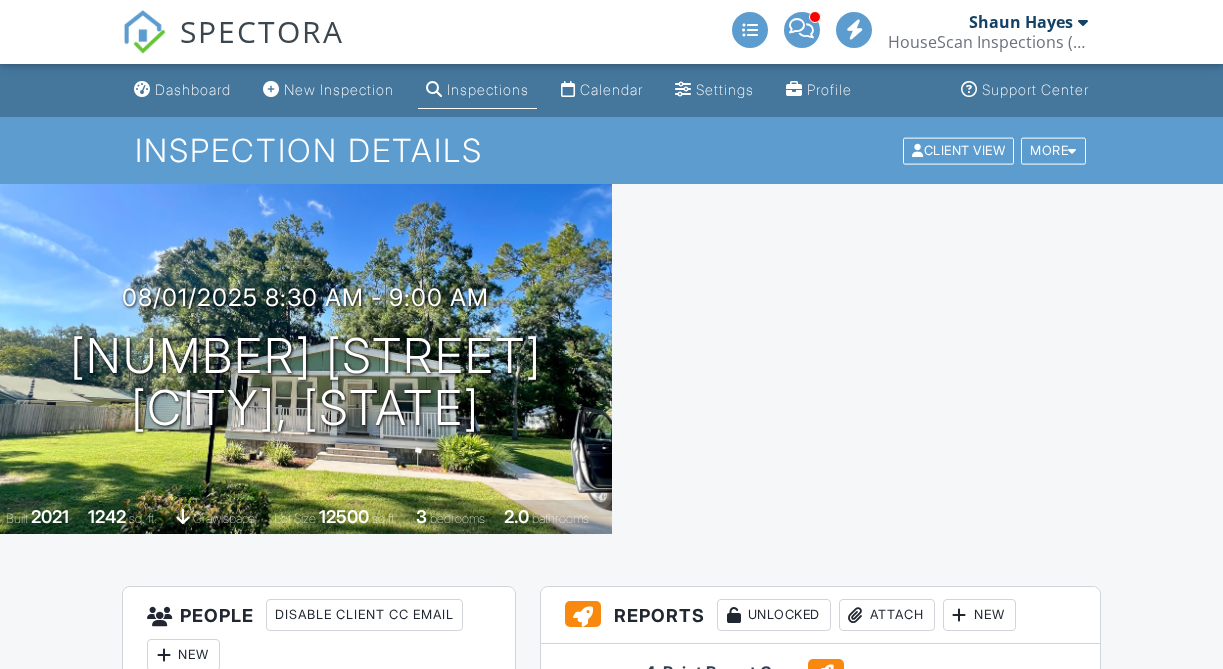 scroll, scrollTop: 0, scrollLeft: 0, axis: both 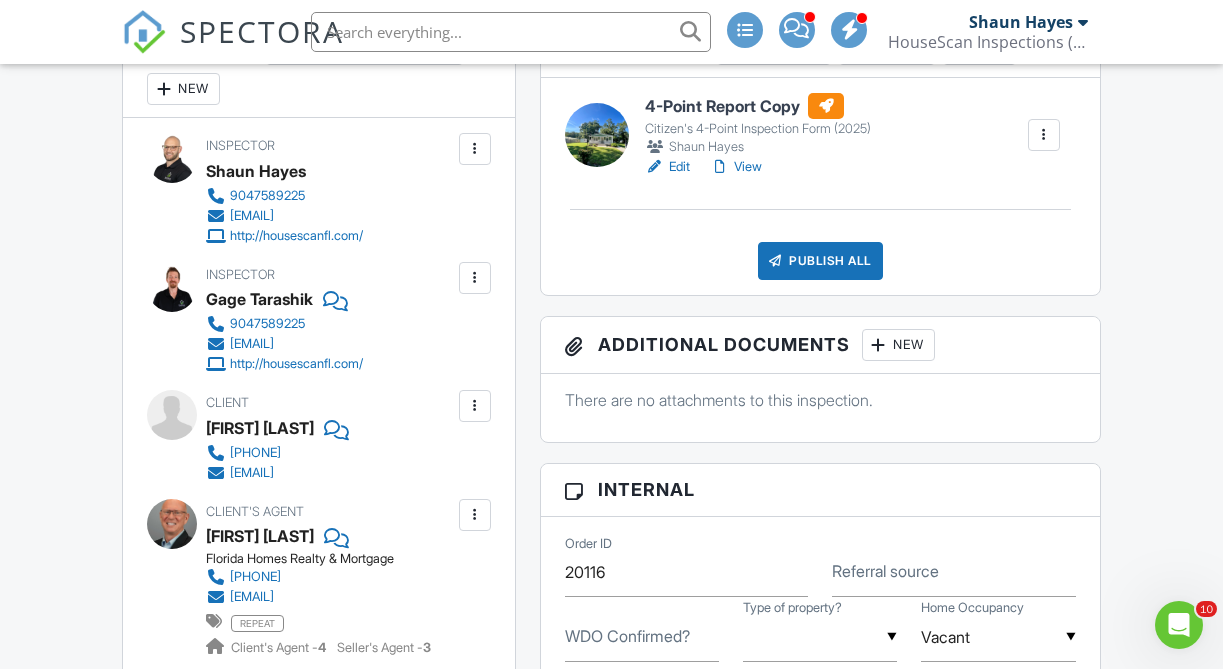 click on "View" at bounding box center [736, 167] 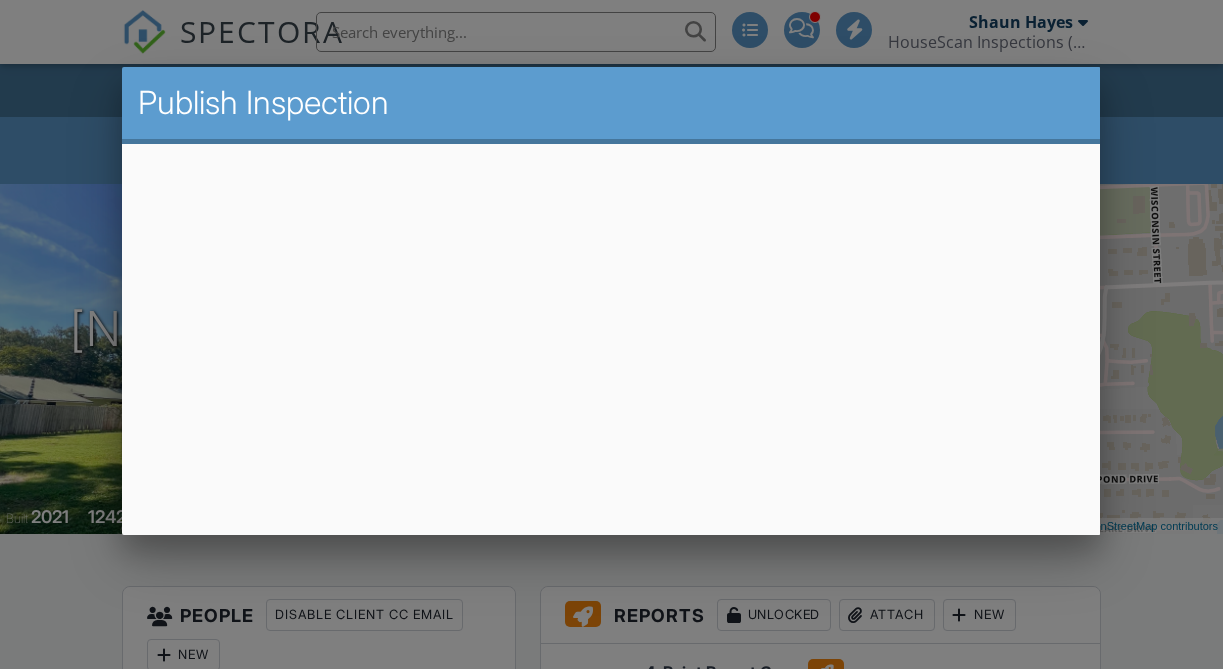 scroll, scrollTop: 566, scrollLeft: 0, axis: vertical 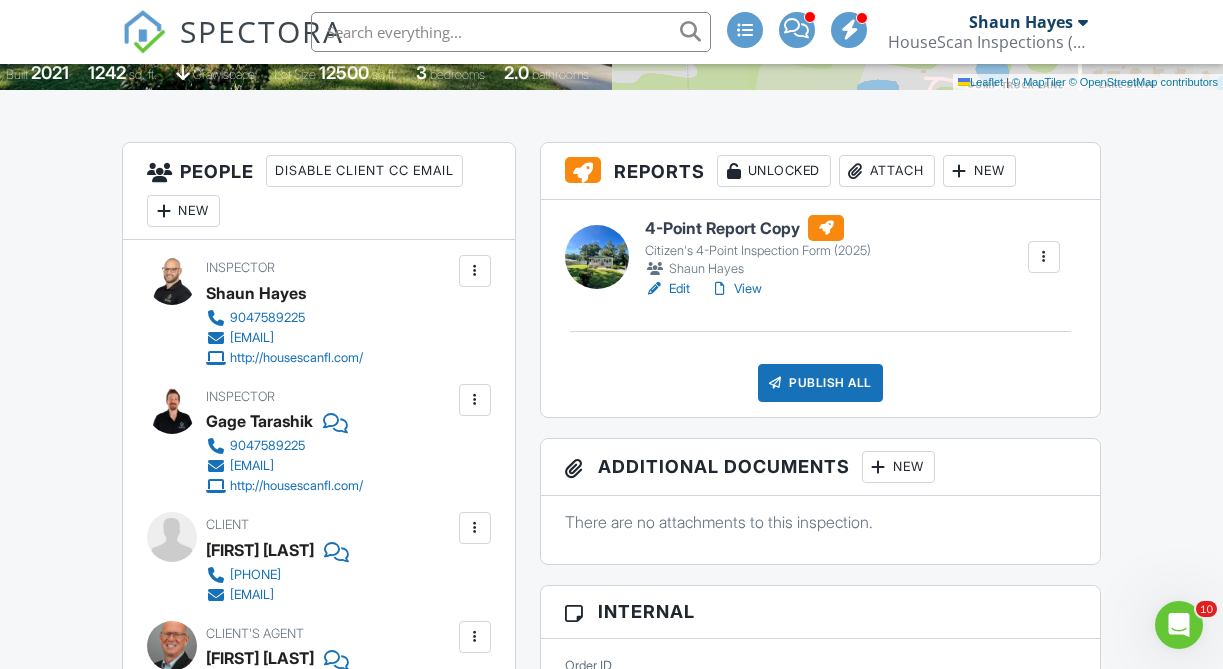 click on "Publish All" at bounding box center (820, 383) 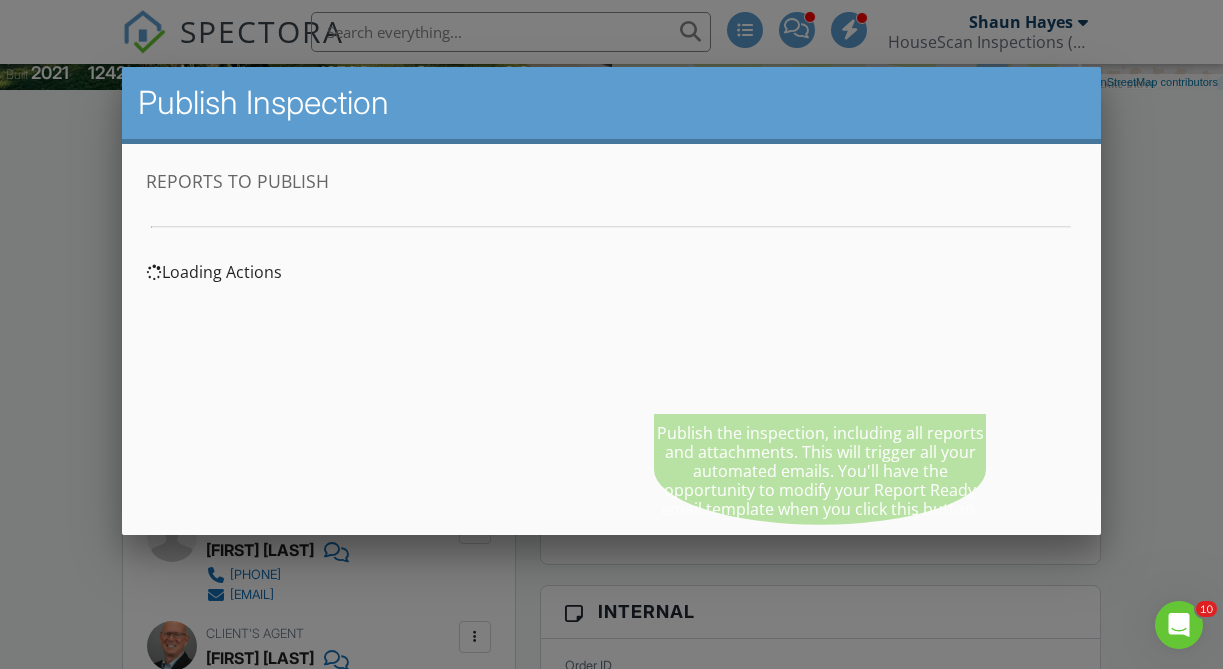scroll, scrollTop: 0, scrollLeft: 0, axis: both 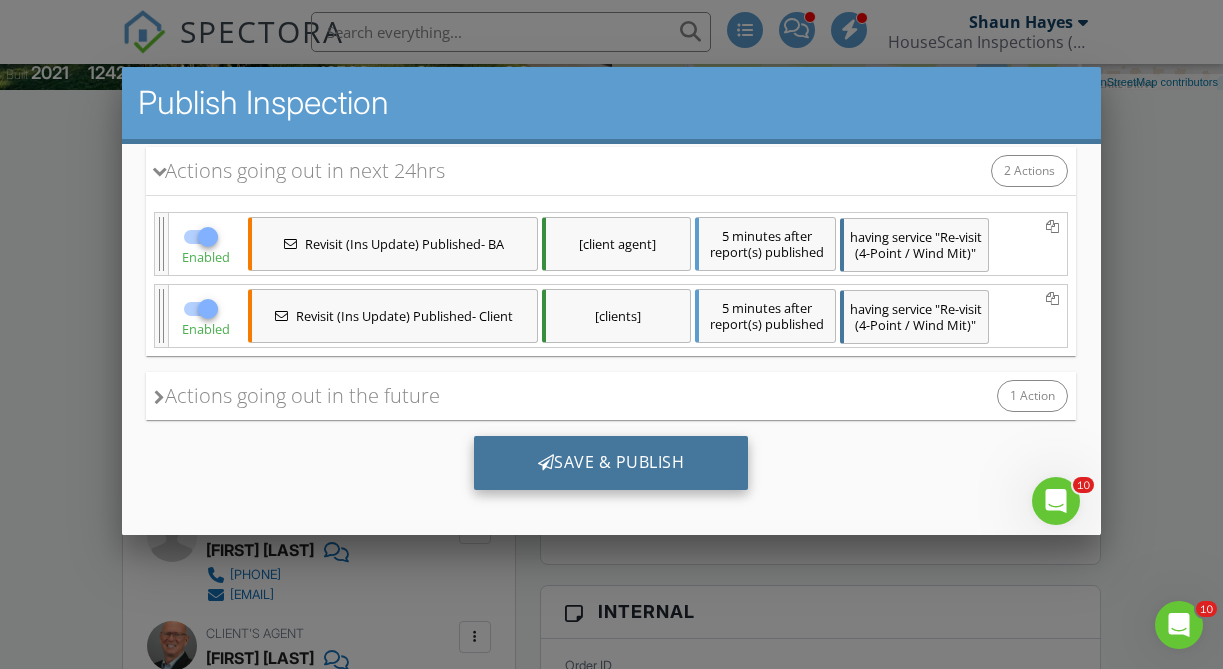 click on "Save & Publish" at bounding box center [611, 462] 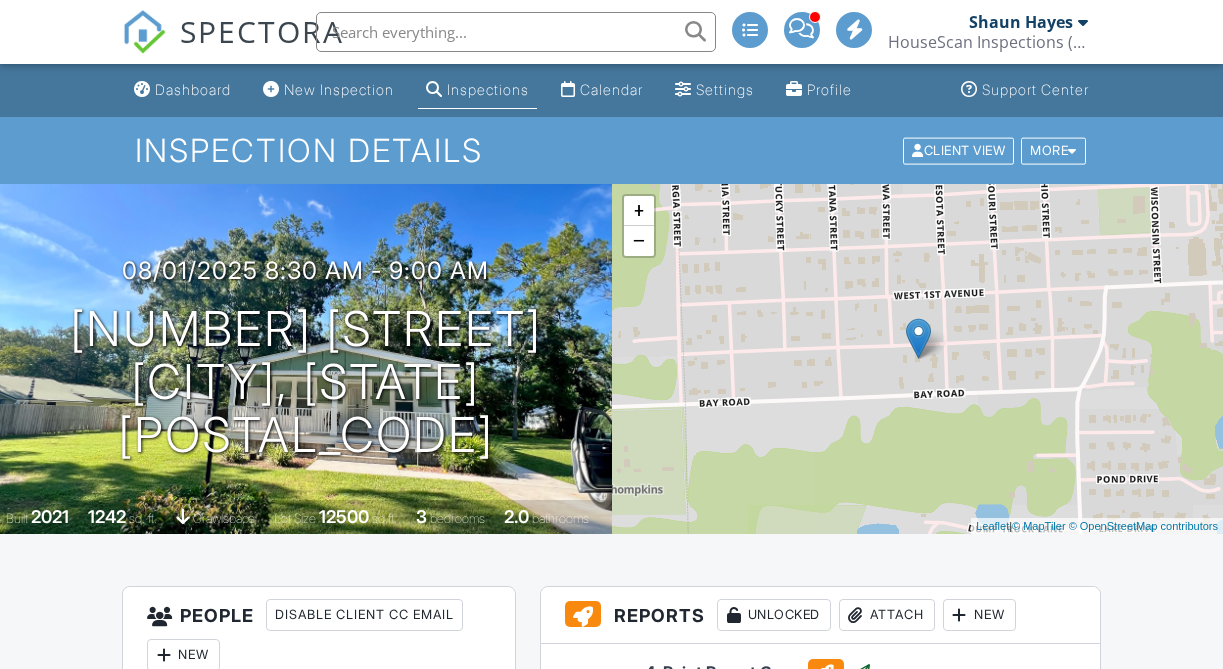 scroll, scrollTop: 0, scrollLeft: 0, axis: both 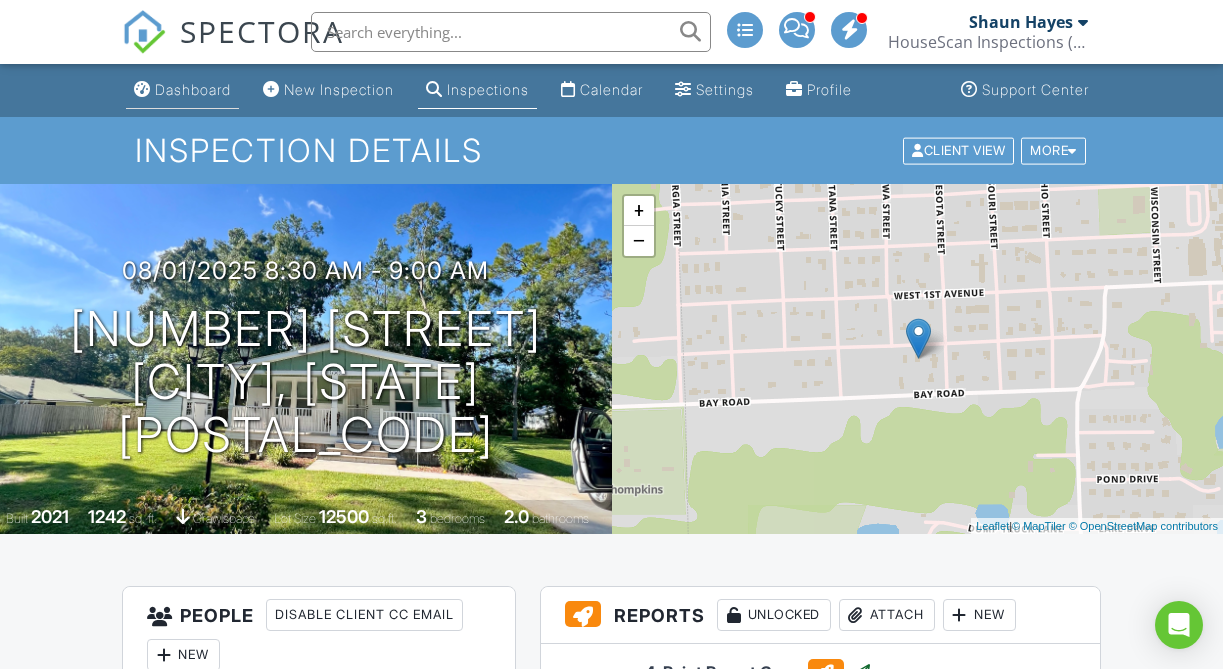 click on "Dashboard" at bounding box center [193, 89] 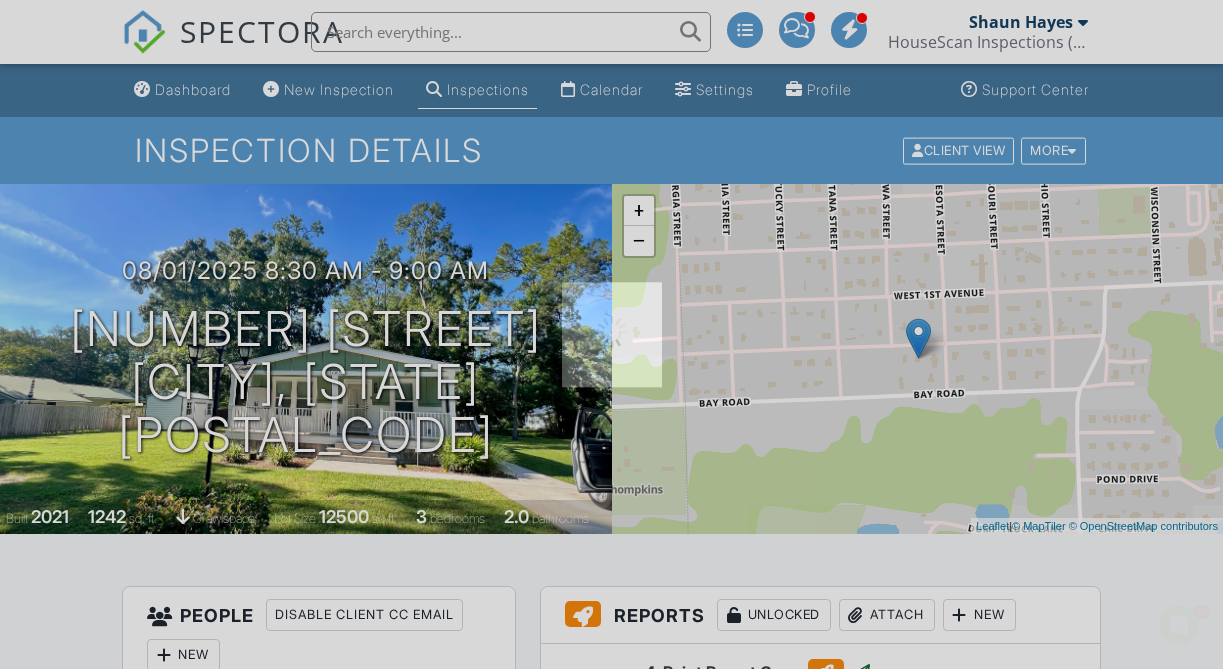 scroll, scrollTop: 0, scrollLeft: 0, axis: both 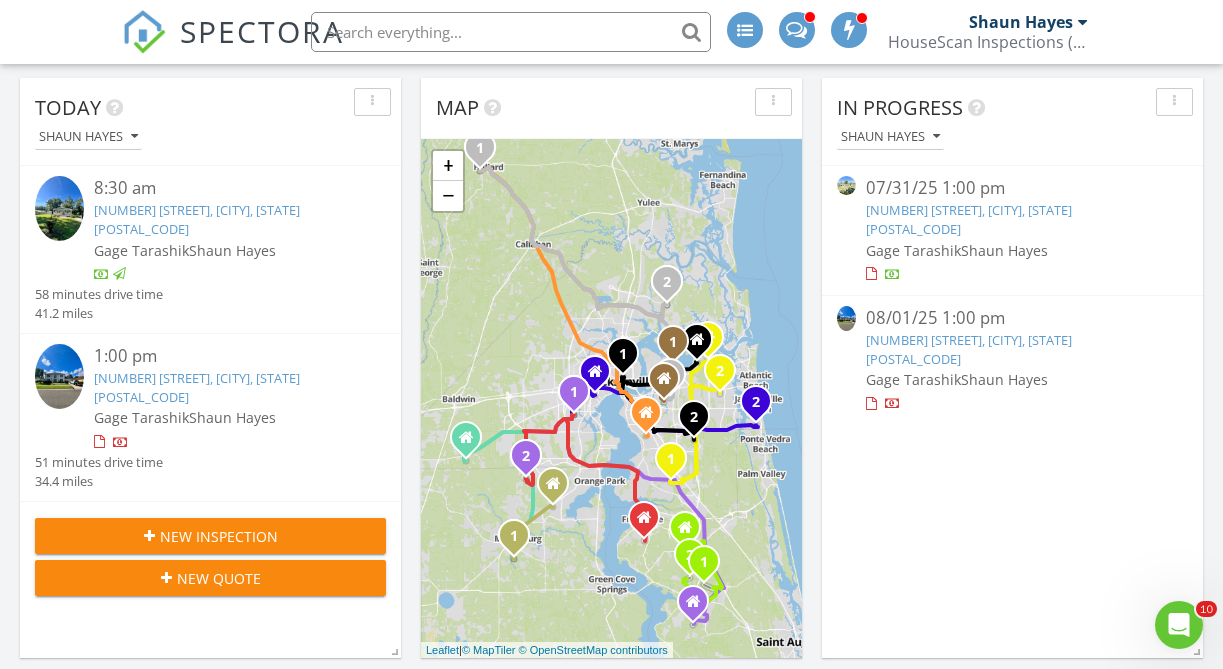click on "3398 Hickory Hammock Rd, Jacksonville, FL 32226" at bounding box center [197, 387] 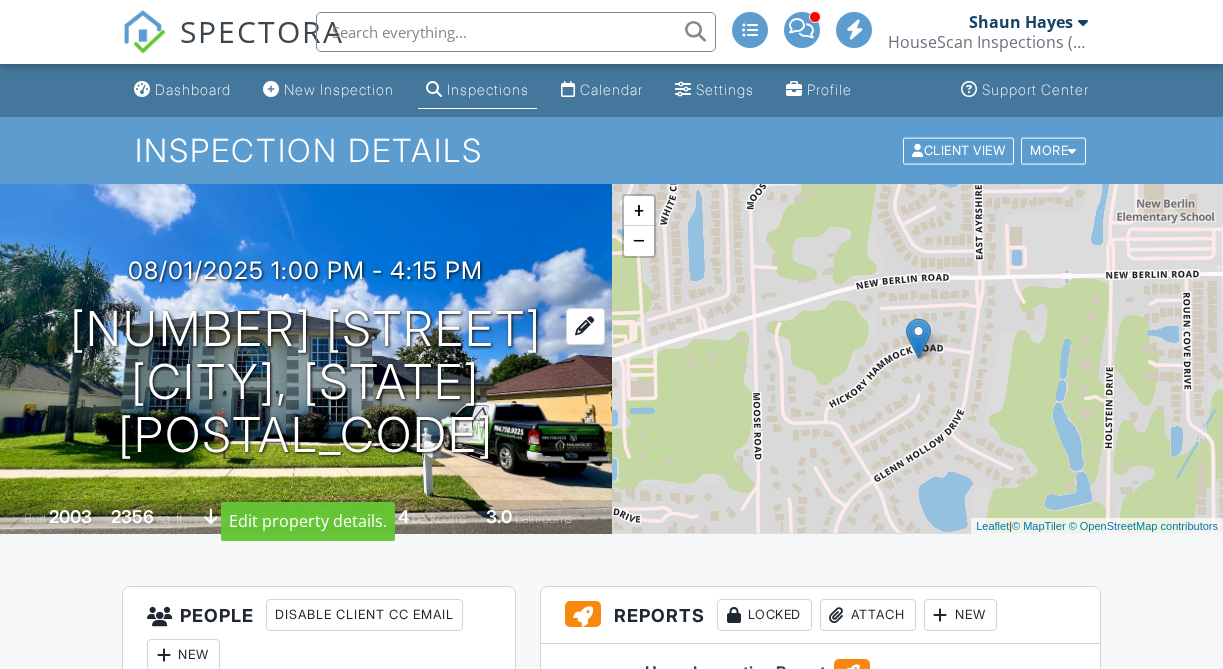scroll, scrollTop: 0, scrollLeft: 0, axis: both 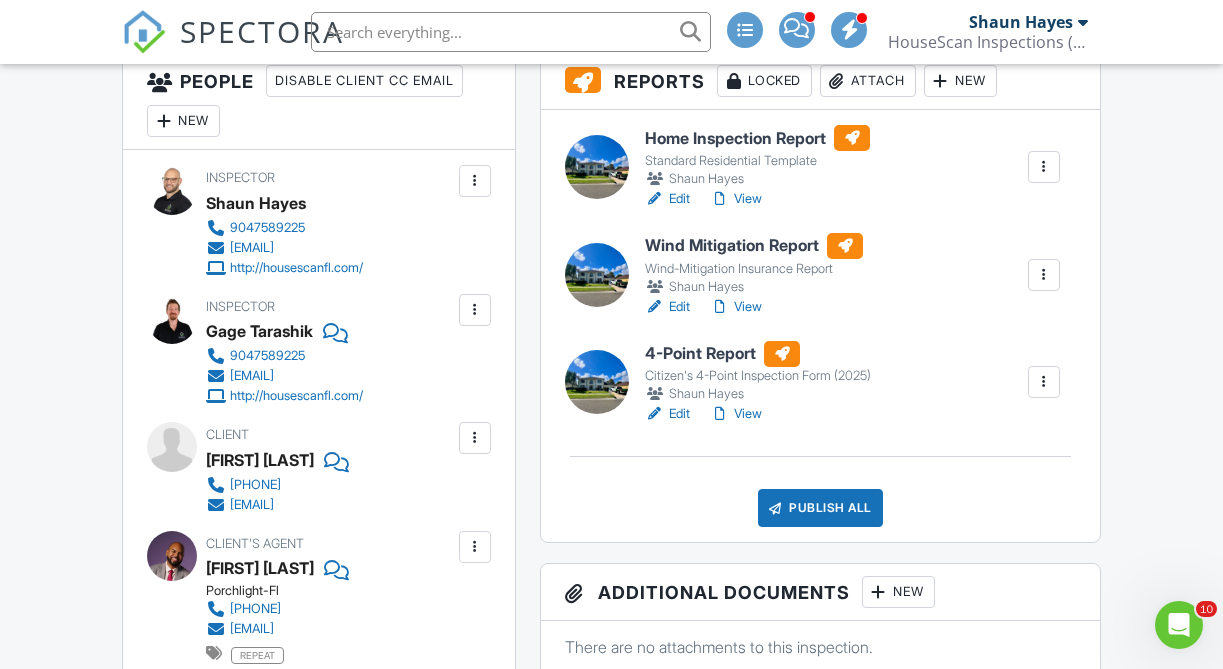 click on "View" at bounding box center [736, 414] 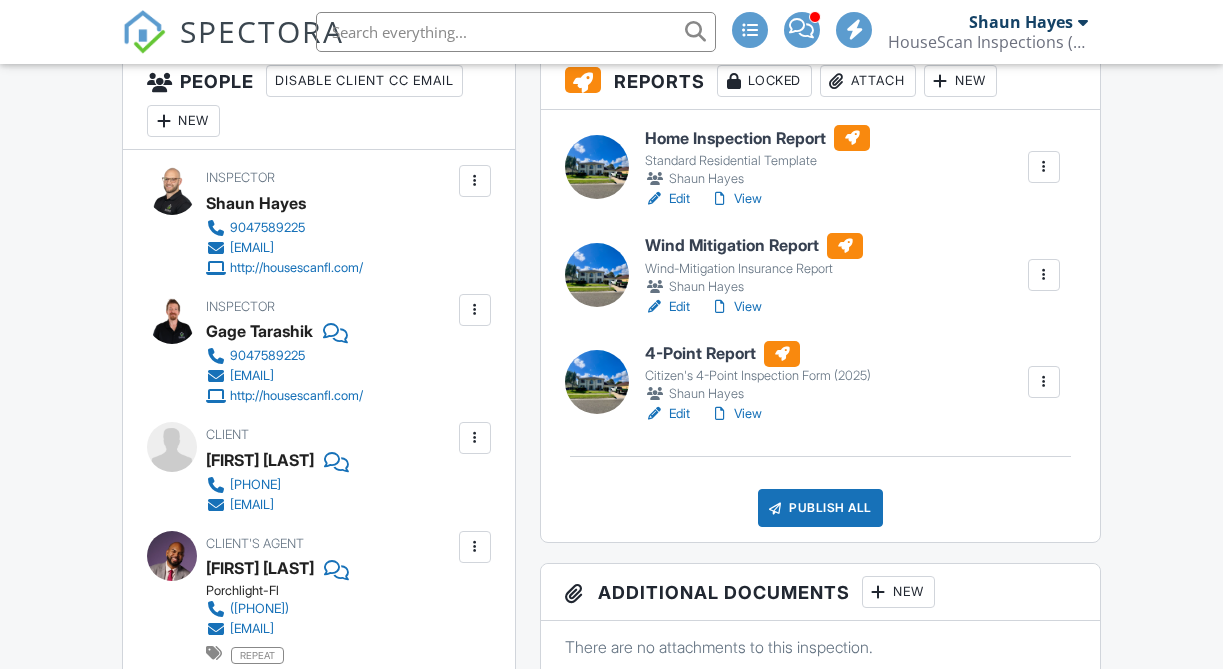scroll, scrollTop: 0, scrollLeft: 0, axis: both 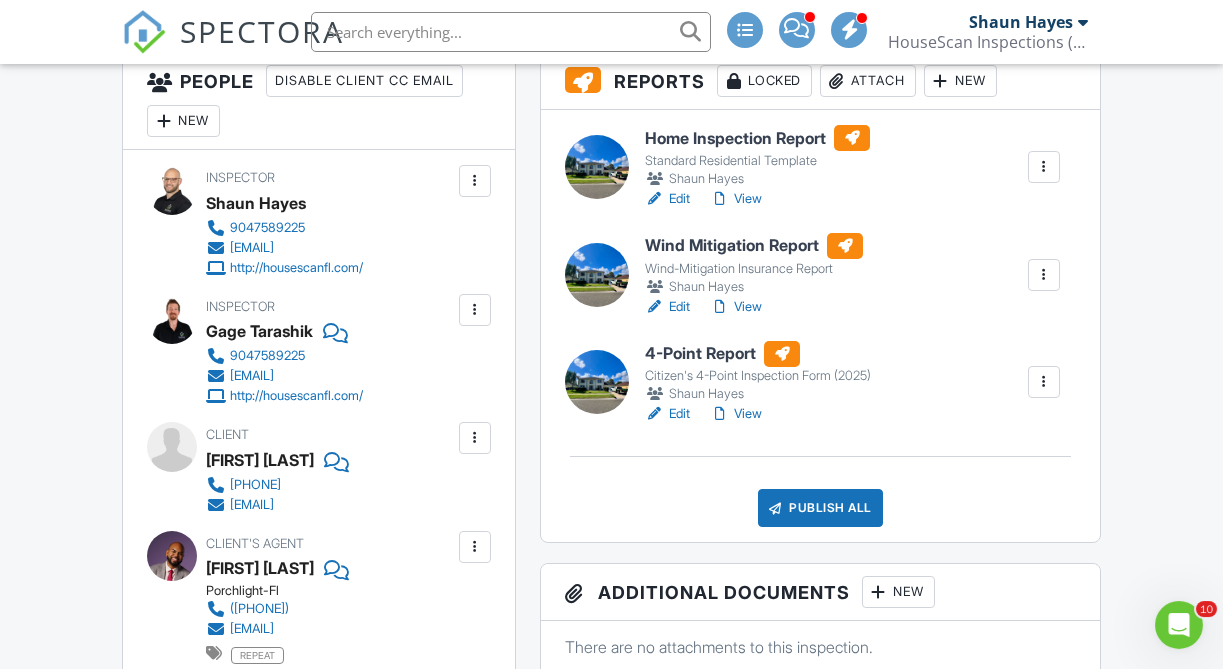 click on "View" at bounding box center (736, 307) 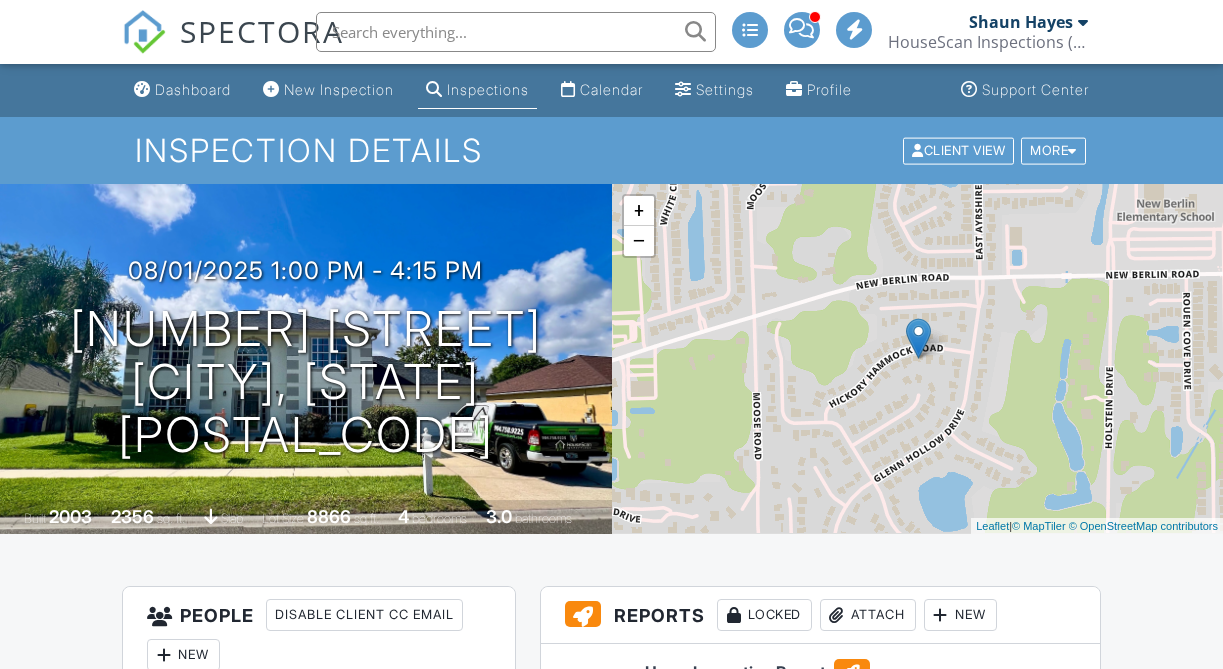 scroll, scrollTop: 534, scrollLeft: 0, axis: vertical 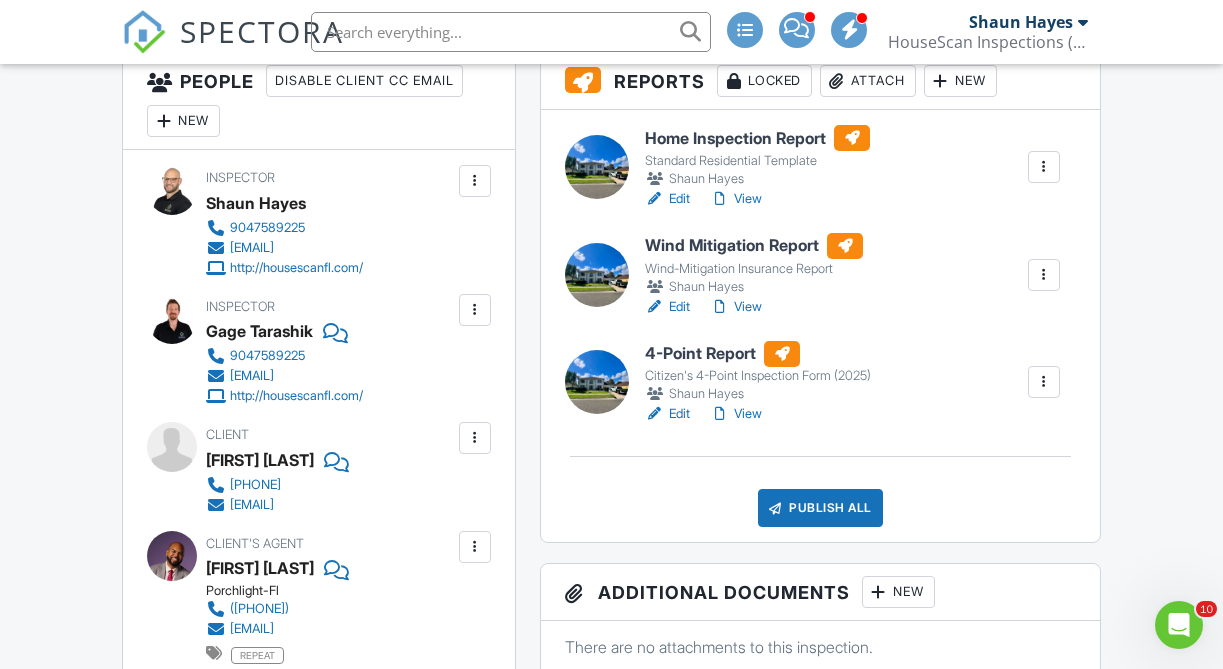 click on "View" at bounding box center [736, 199] 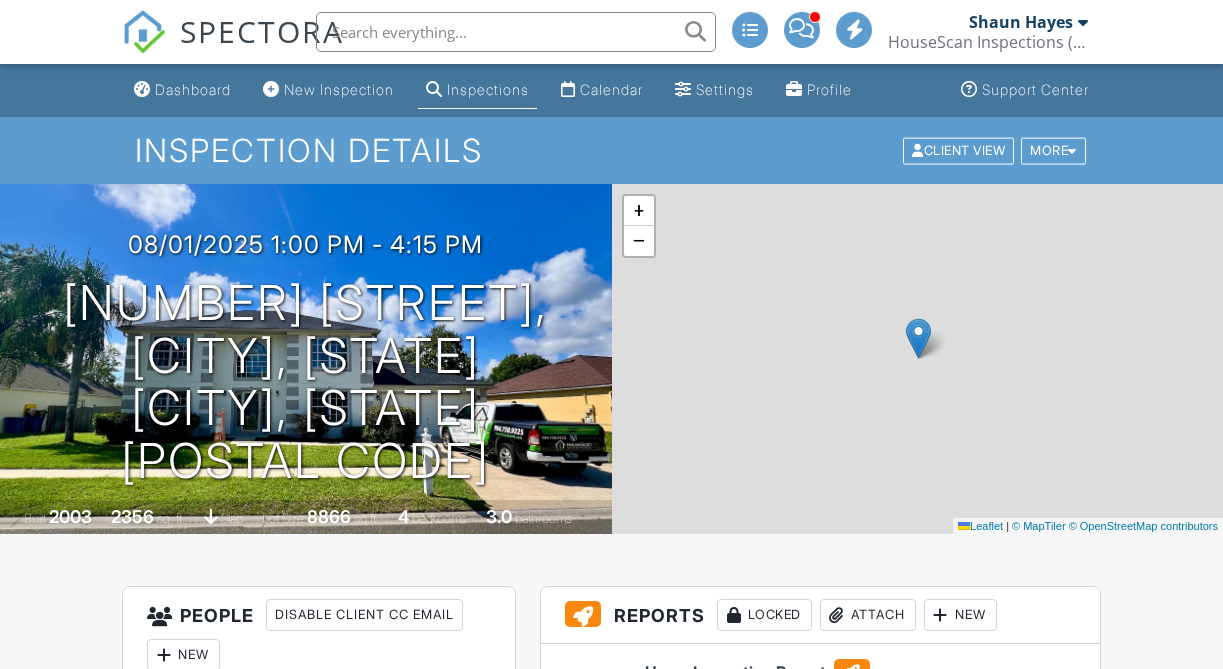 scroll, scrollTop: 0, scrollLeft: 0, axis: both 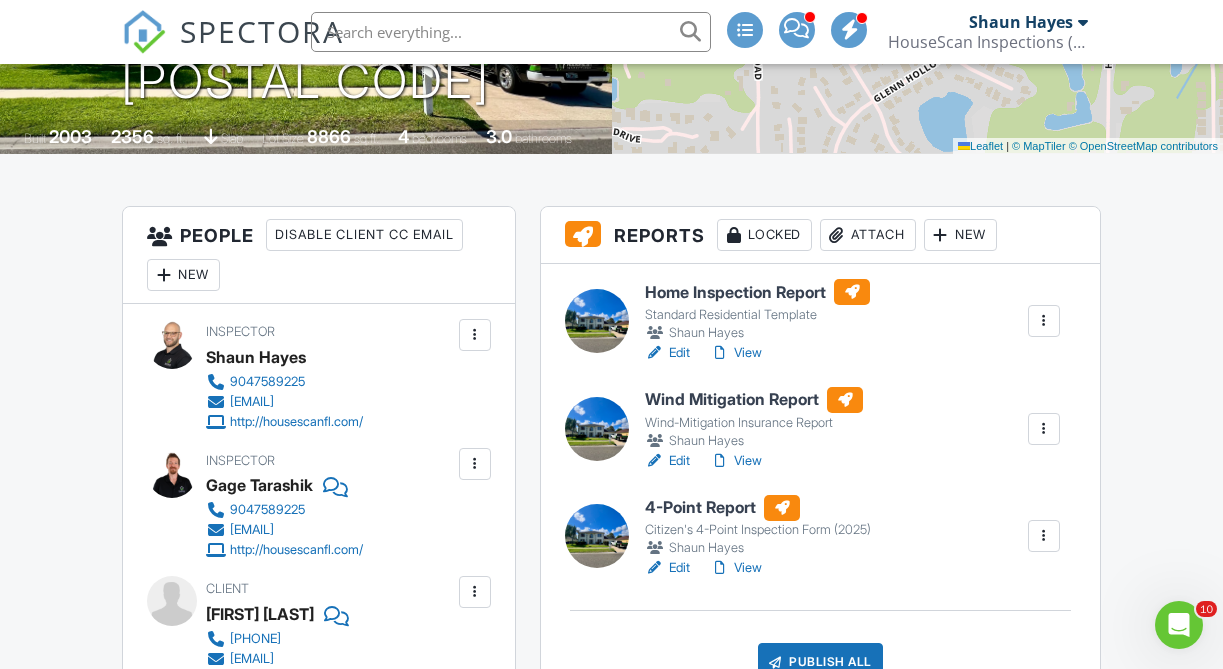 click on "View" at bounding box center (736, 353) 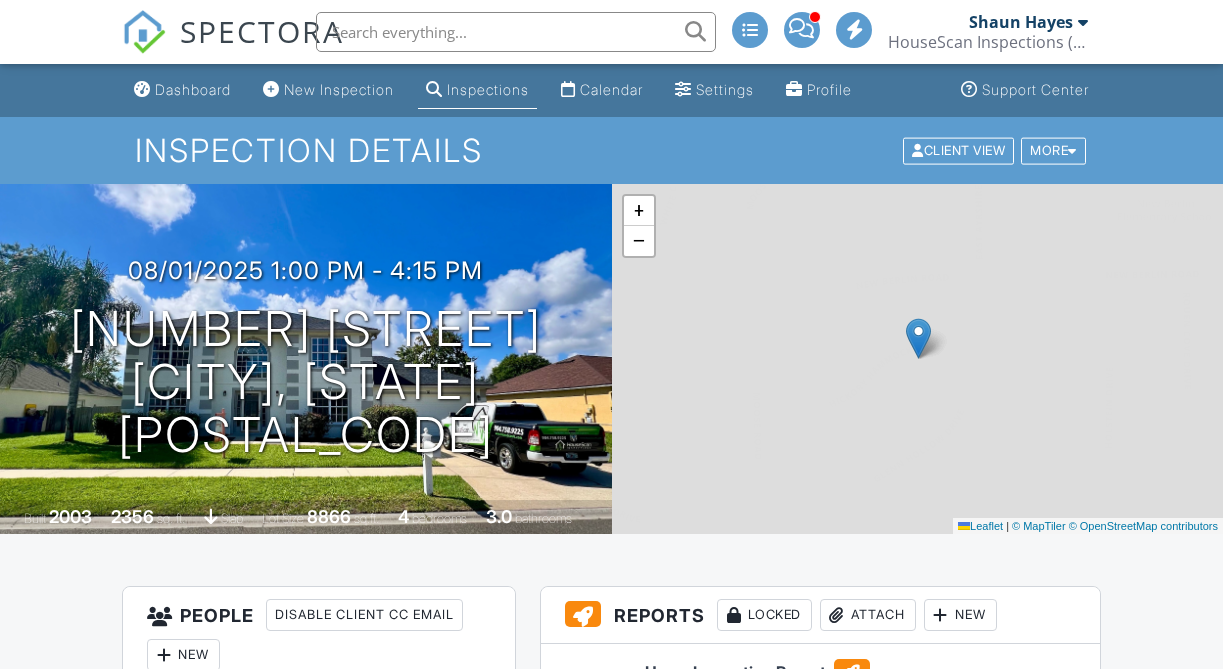 scroll, scrollTop: 0, scrollLeft: 0, axis: both 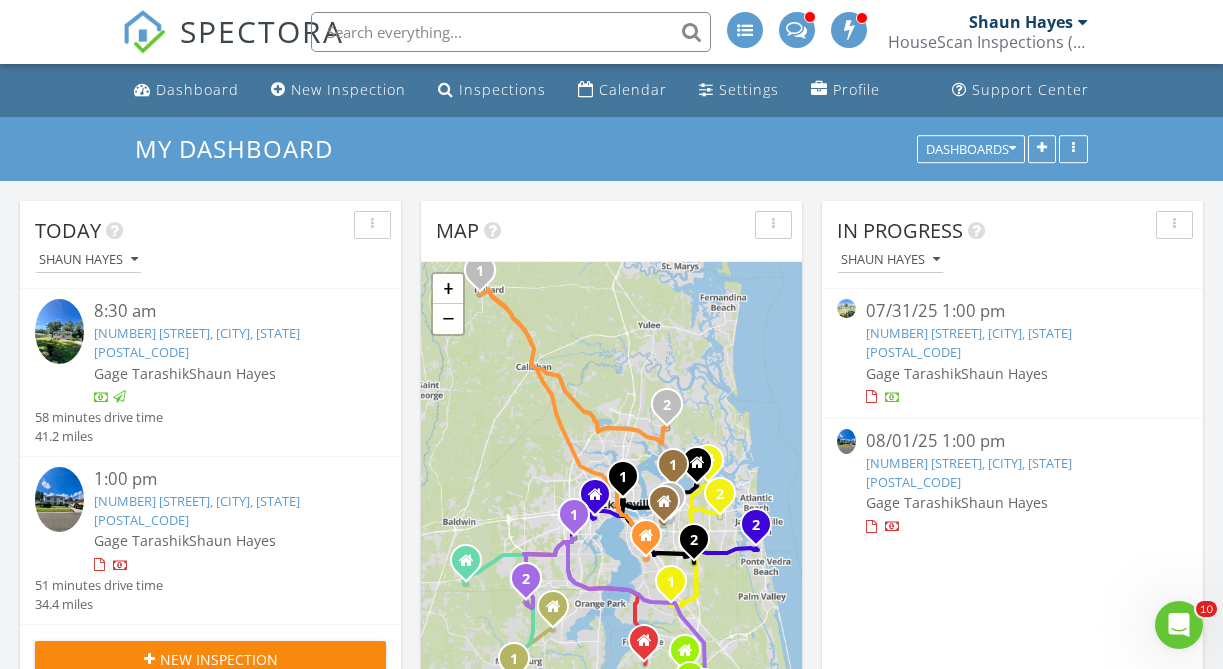 click on "[NUMBER] [STREET], [CITY], [STATE] [POSTAL_CODE]" at bounding box center (197, 510) 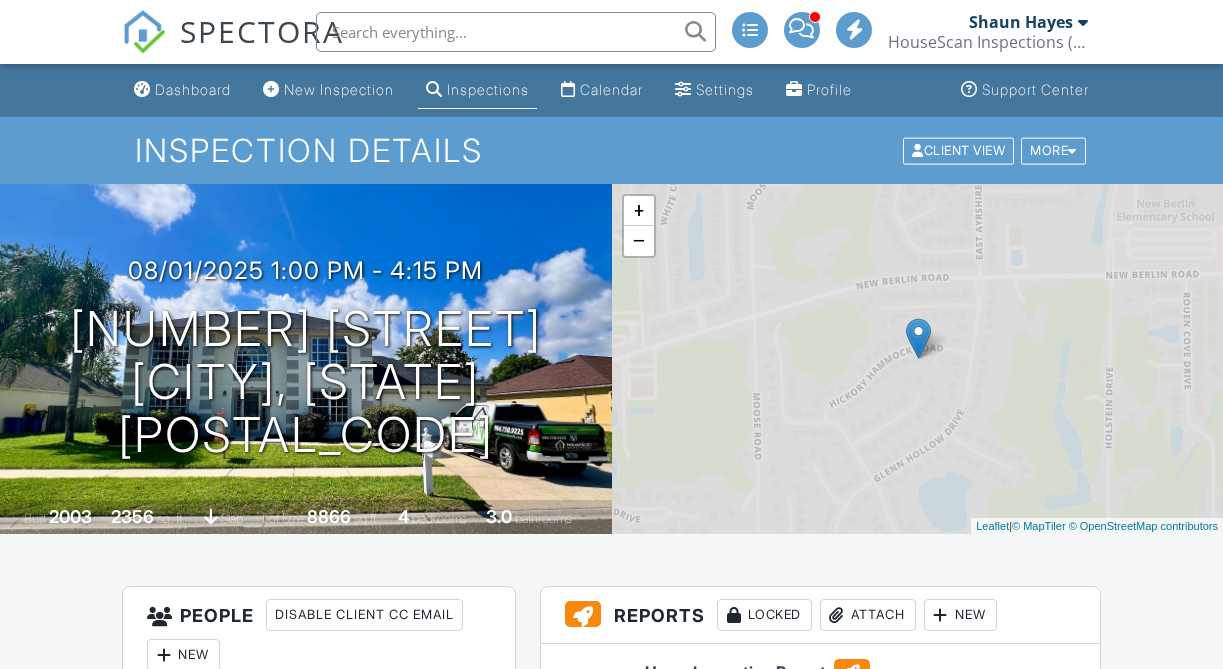 scroll, scrollTop: 0, scrollLeft: 0, axis: both 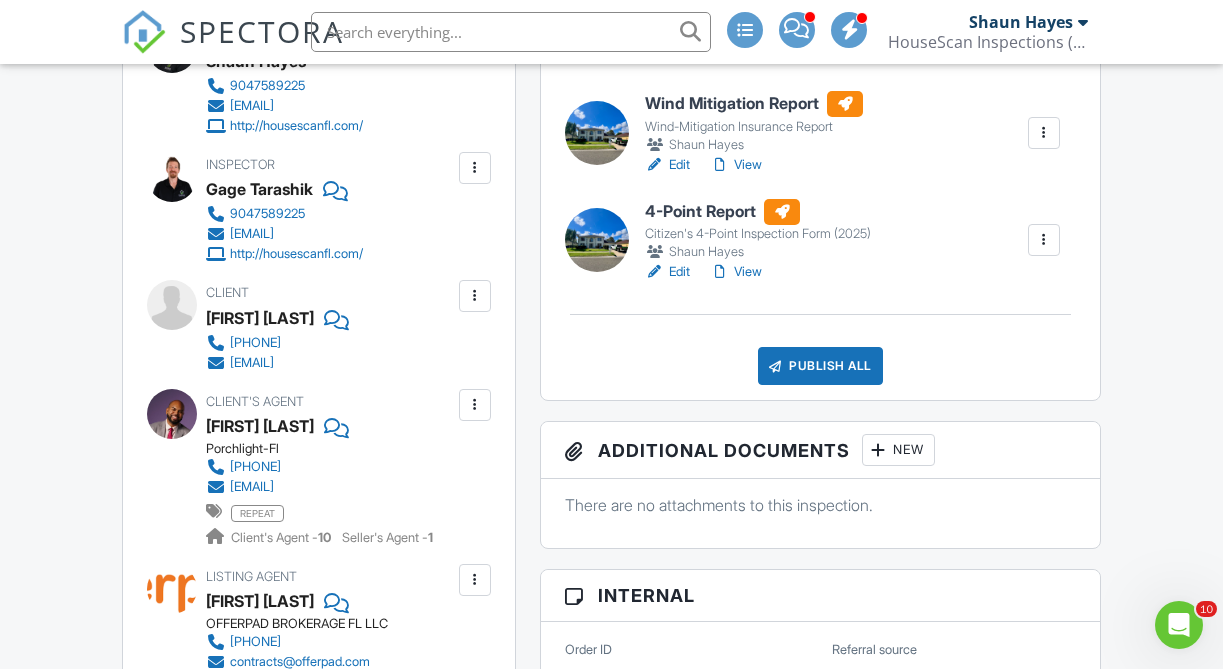 click on "View" at bounding box center [736, 165] 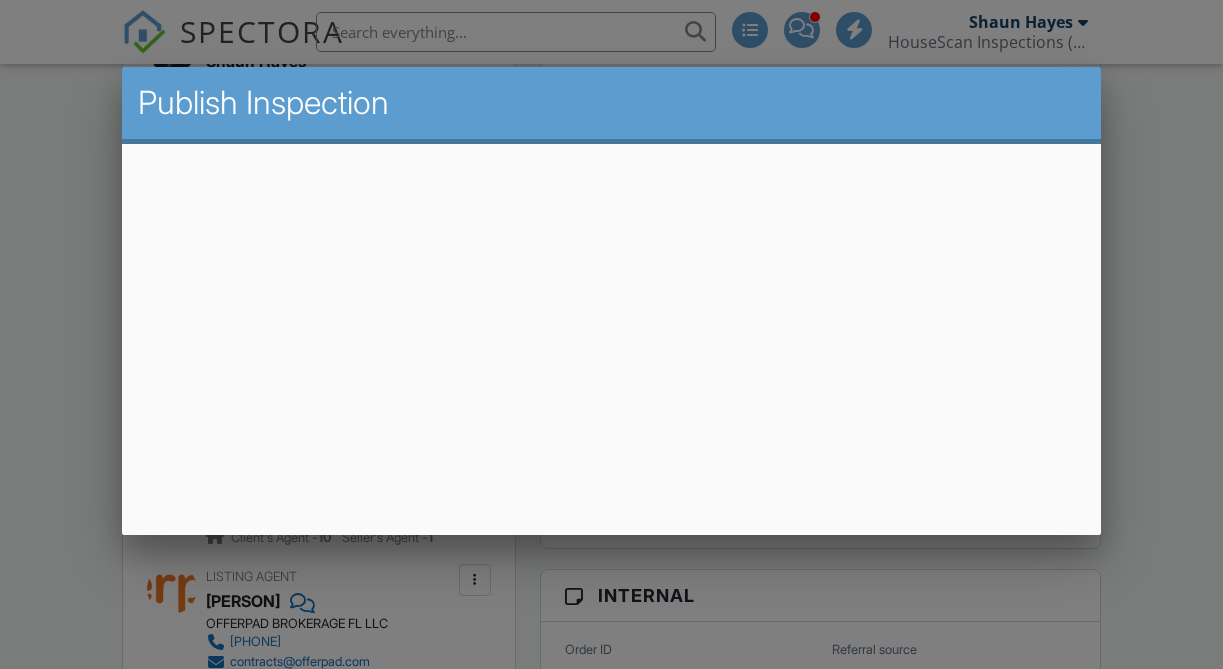 scroll, scrollTop: 676, scrollLeft: 0, axis: vertical 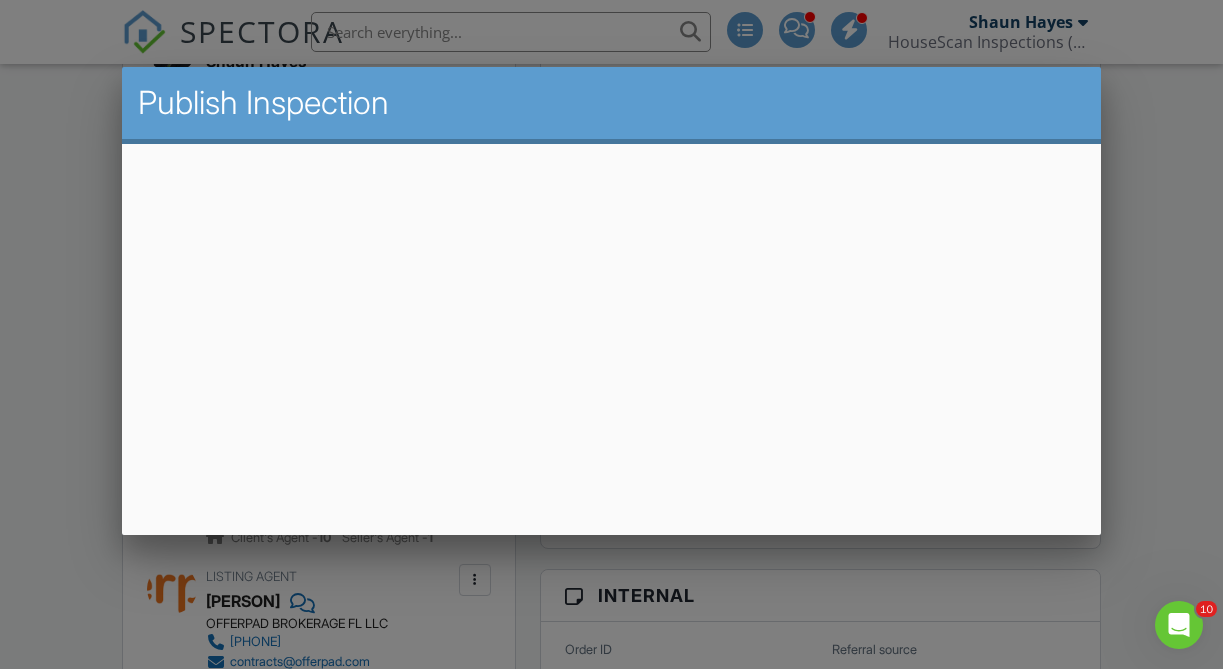 click at bounding box center (611, 318) 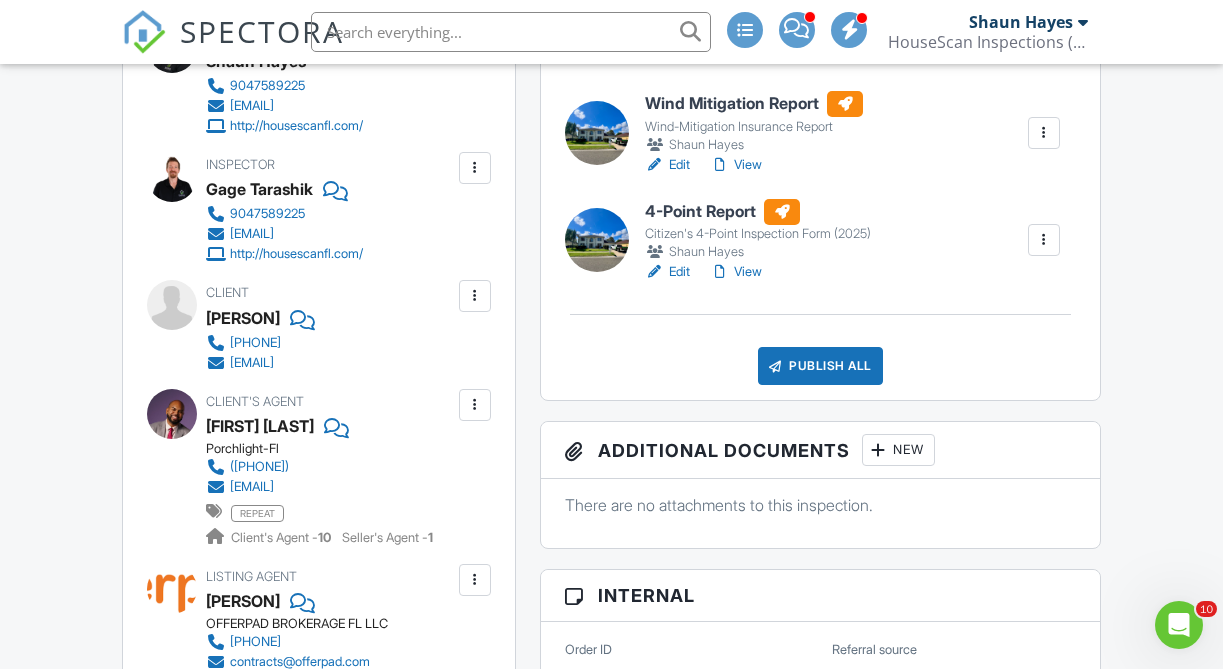 click on "Publish All" at bounding box center [820, 366] 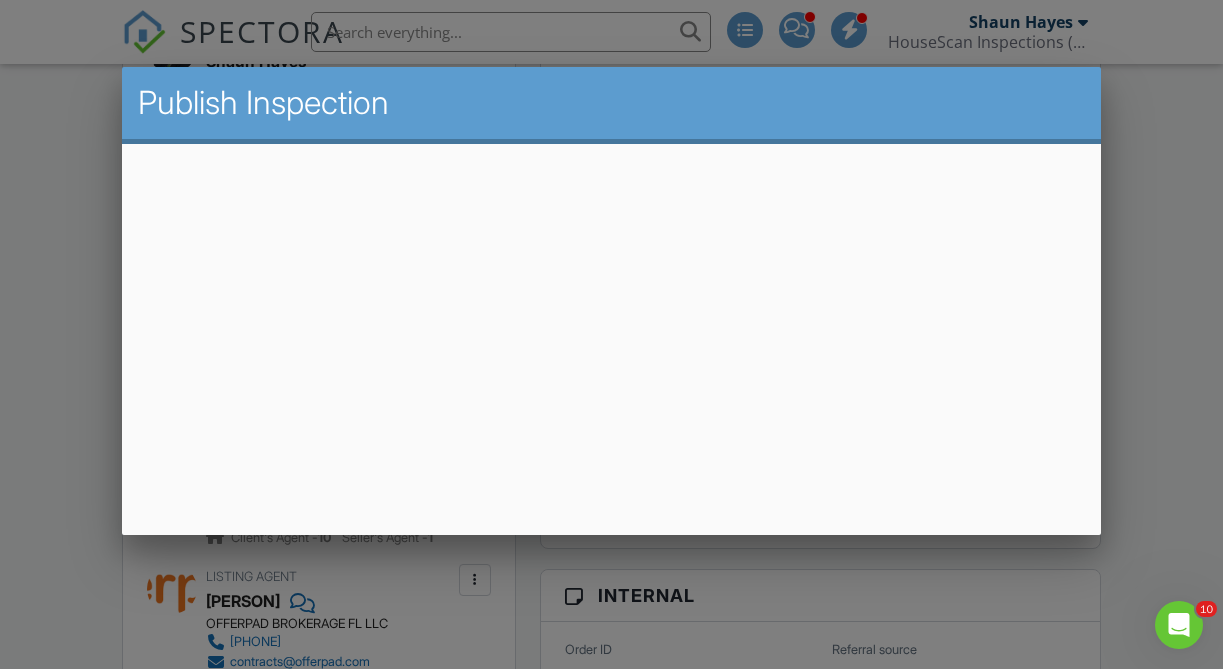 click at bounding box center (611, 318) 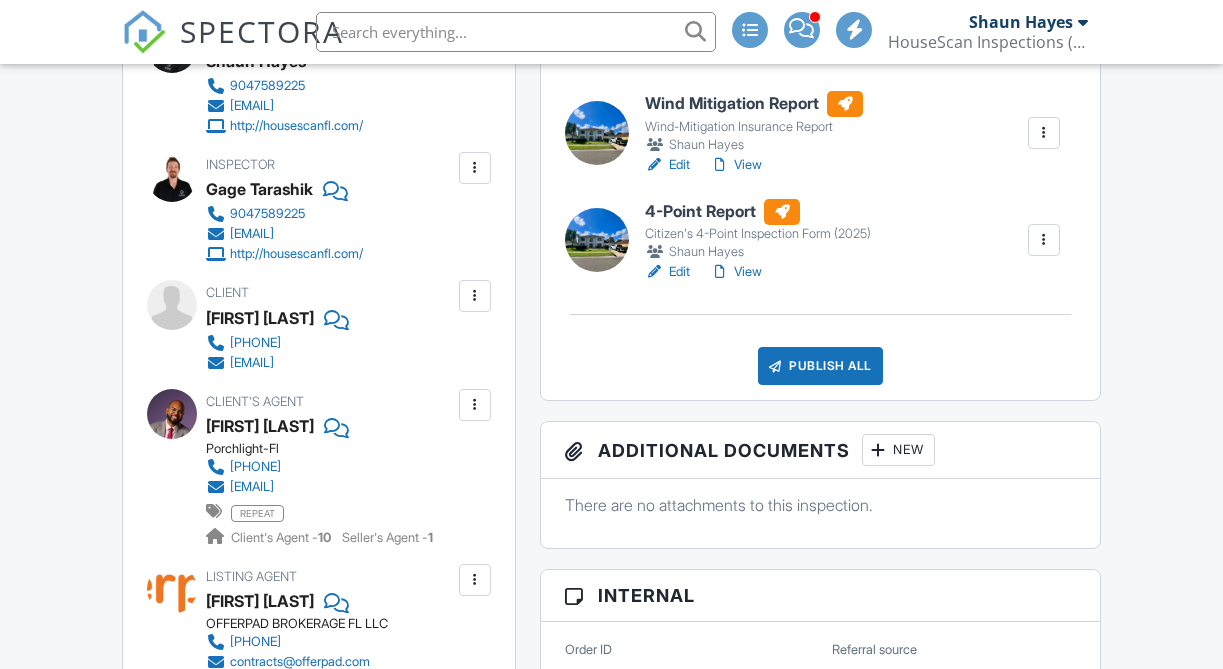 scroll, scrollTop: 676, scrollLeft: 0, axis: vertical 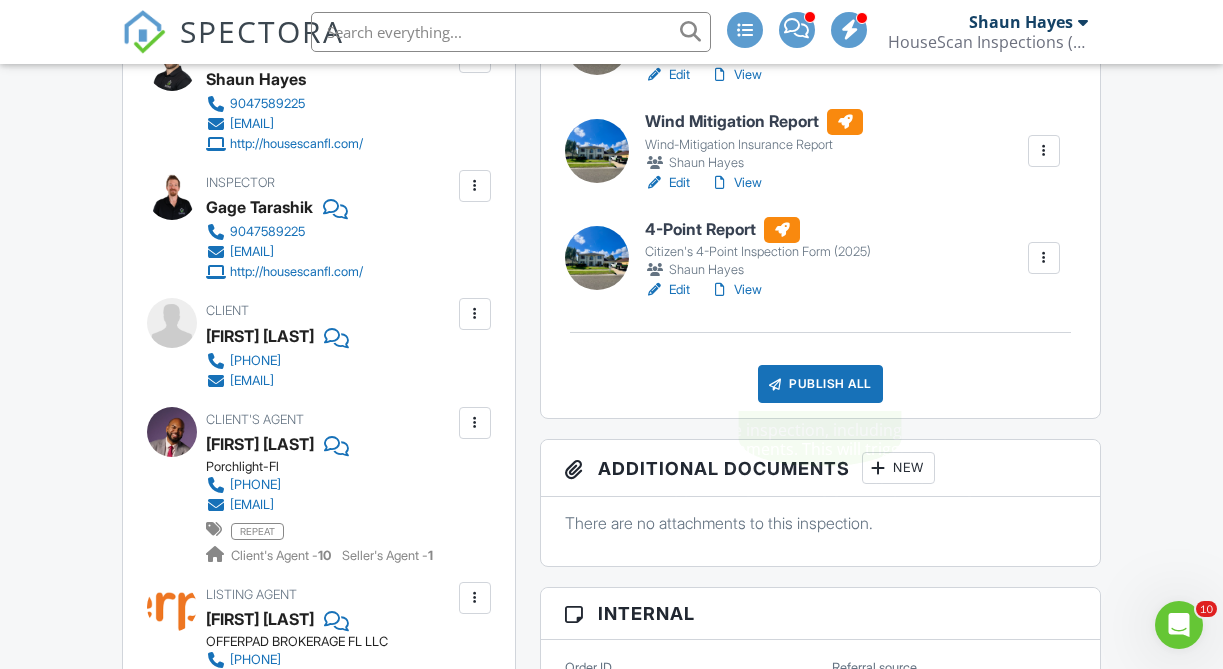 click on "Publish All" at bounding box center [820, 384] 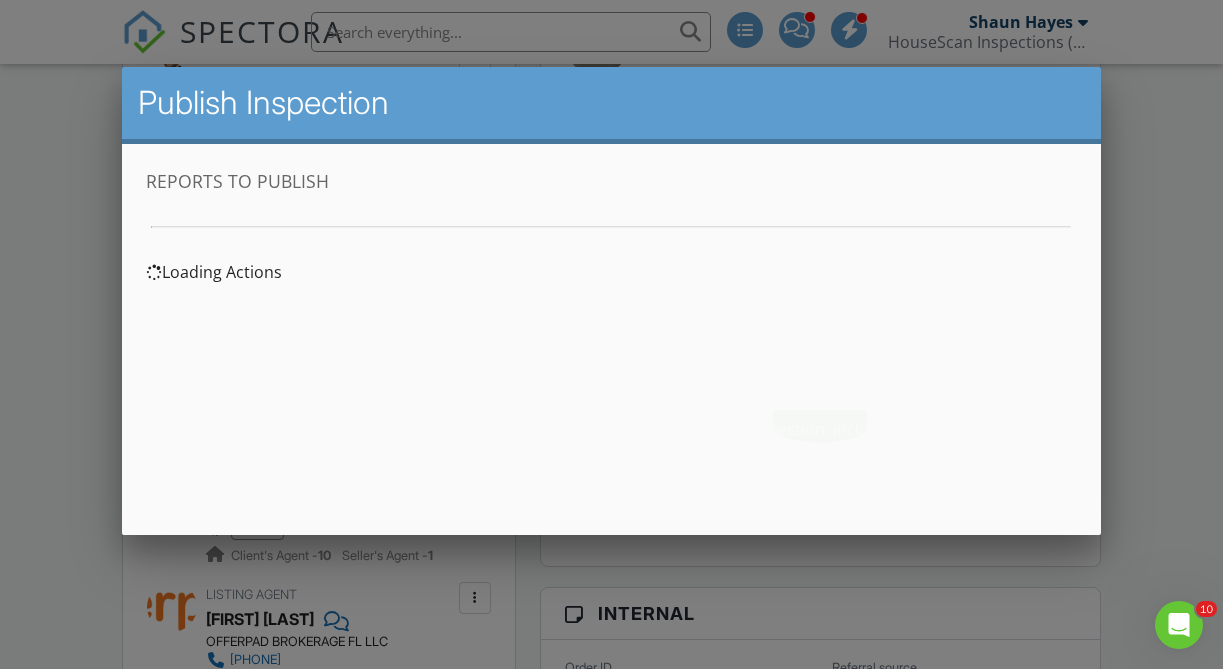 scroll, scrollTop: 0, scrollLeft: 0, axis: both 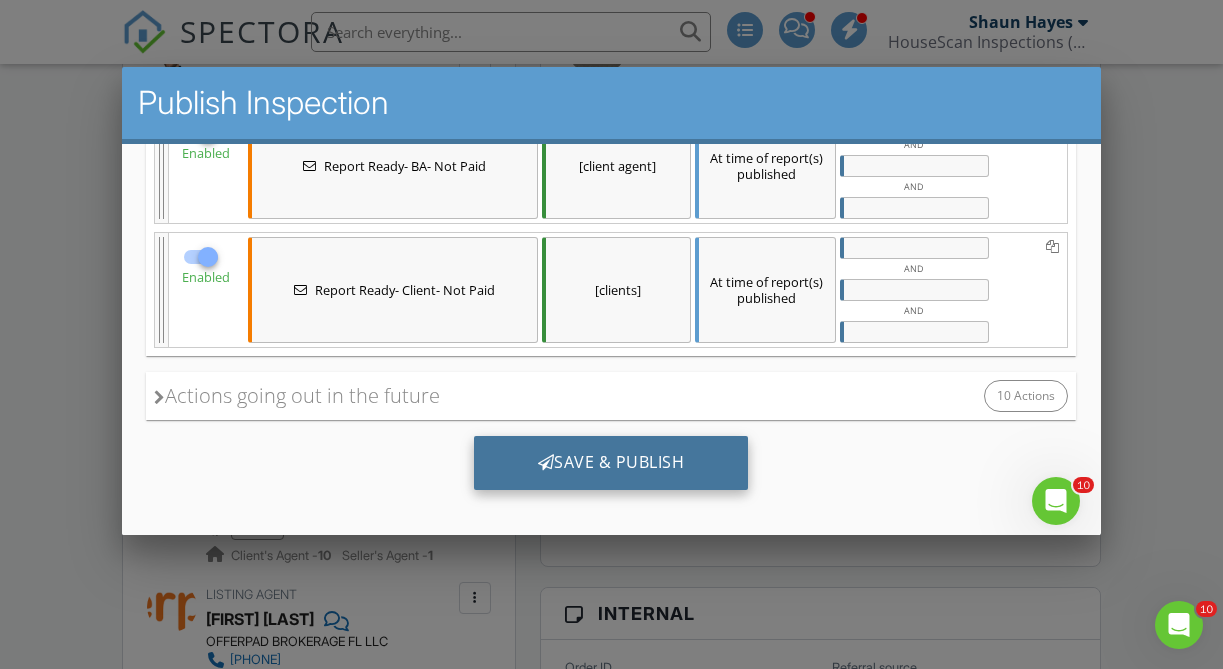 click on "Save & Publish" at bounding box center (611, 462) 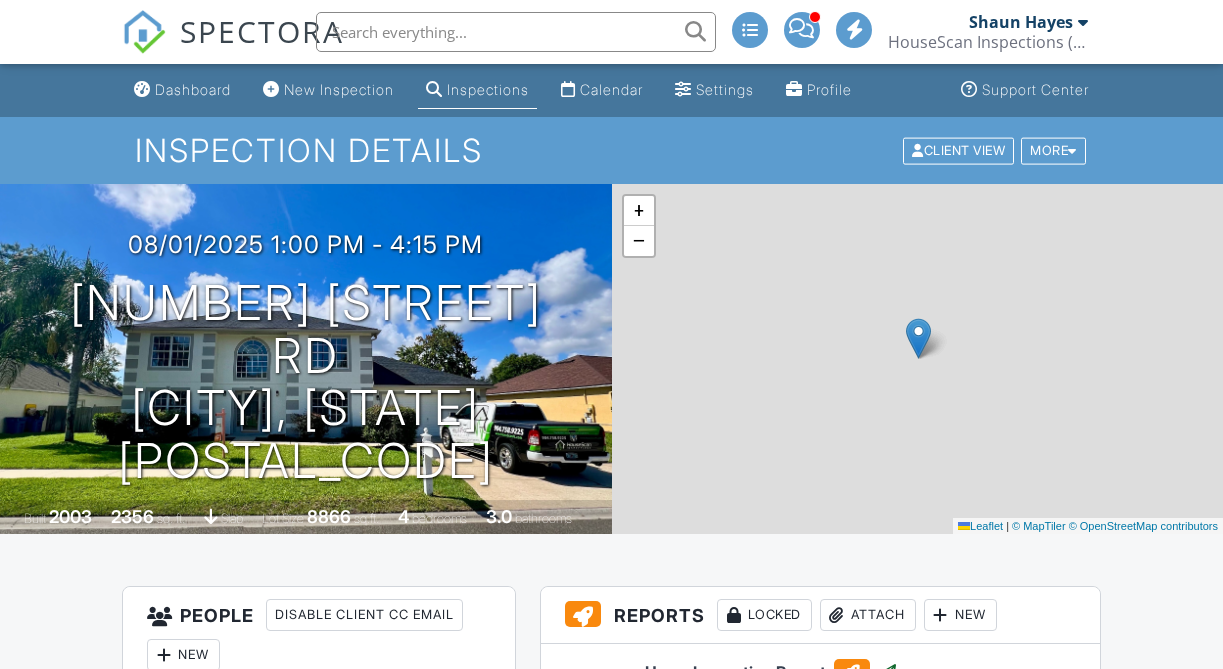 scroll, scrollTop: 0, scrollLeft: 0, axis: both 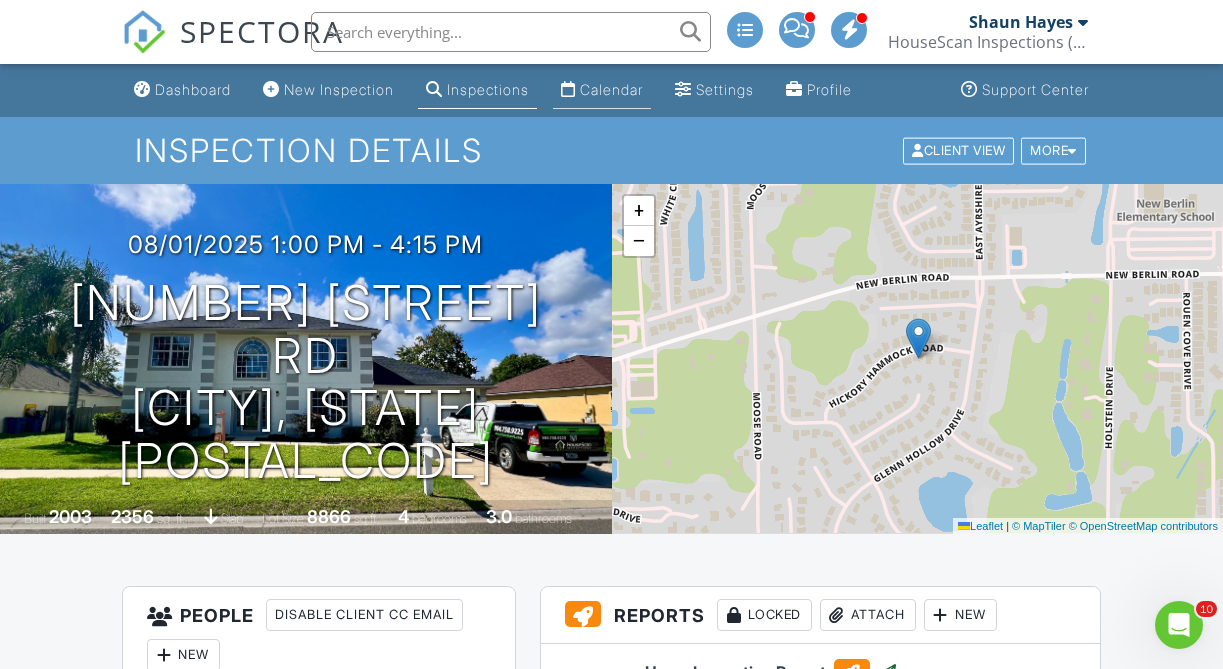 click on "Calendar" at bounding box center (611, 89) 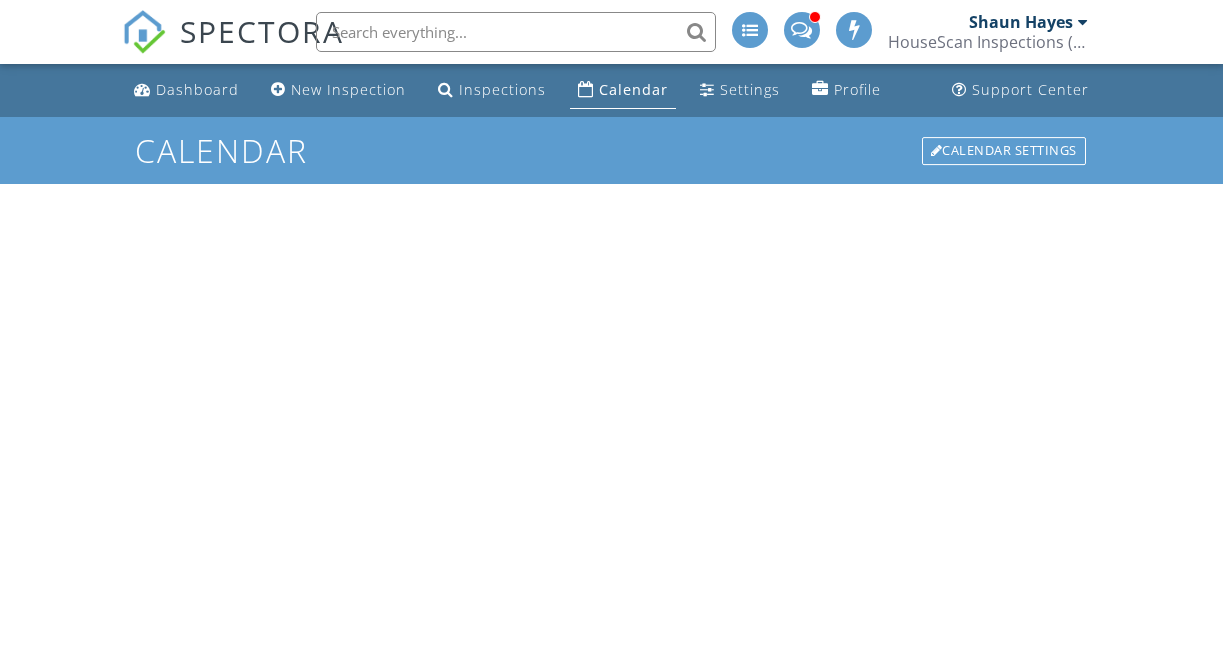 scroll, scrollTop: 0, scrollLeft: 0, axis: both 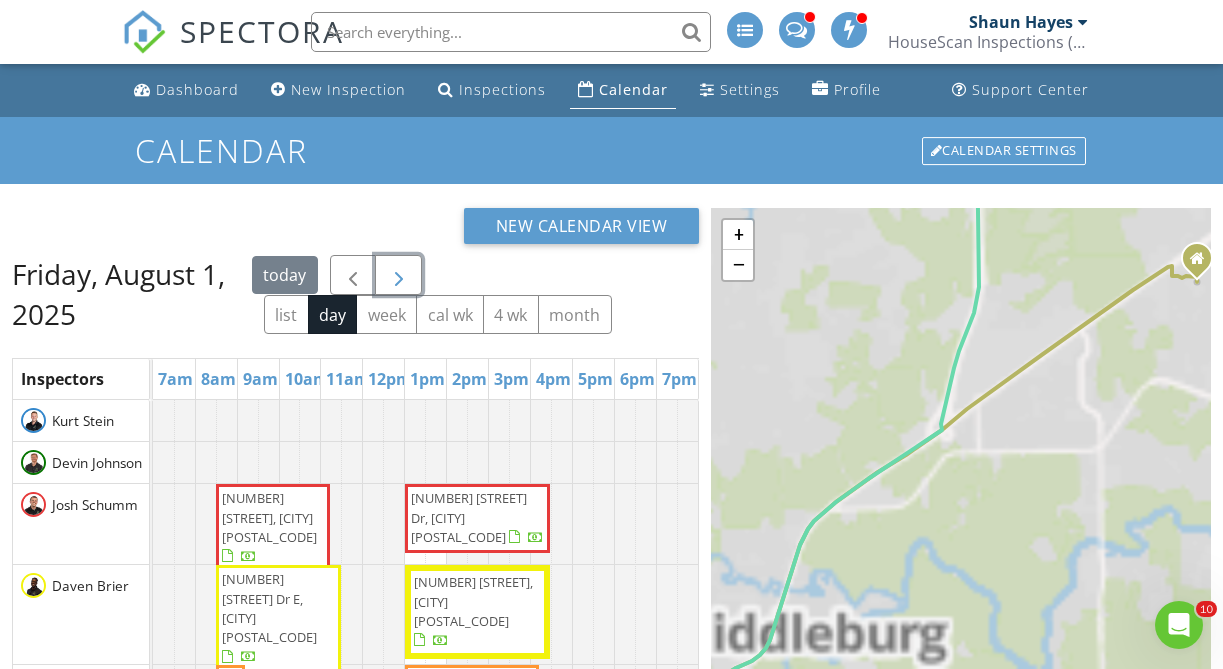 click at bounding box center [398, 275] 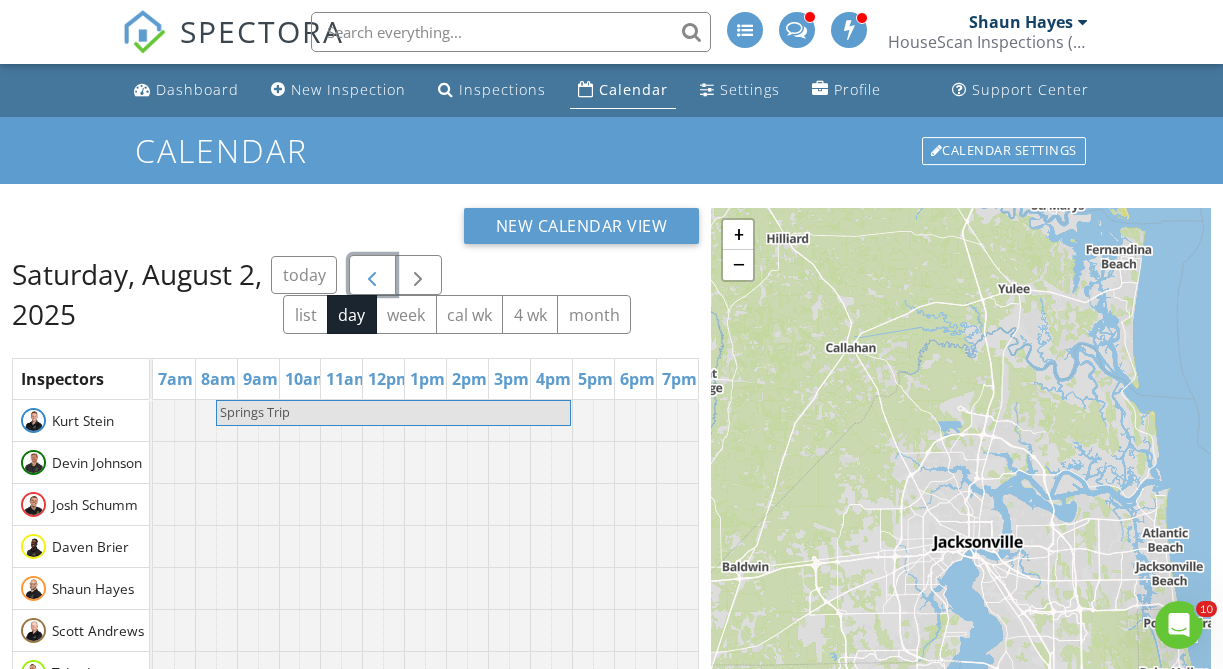 click at bounding box center (372, 275) 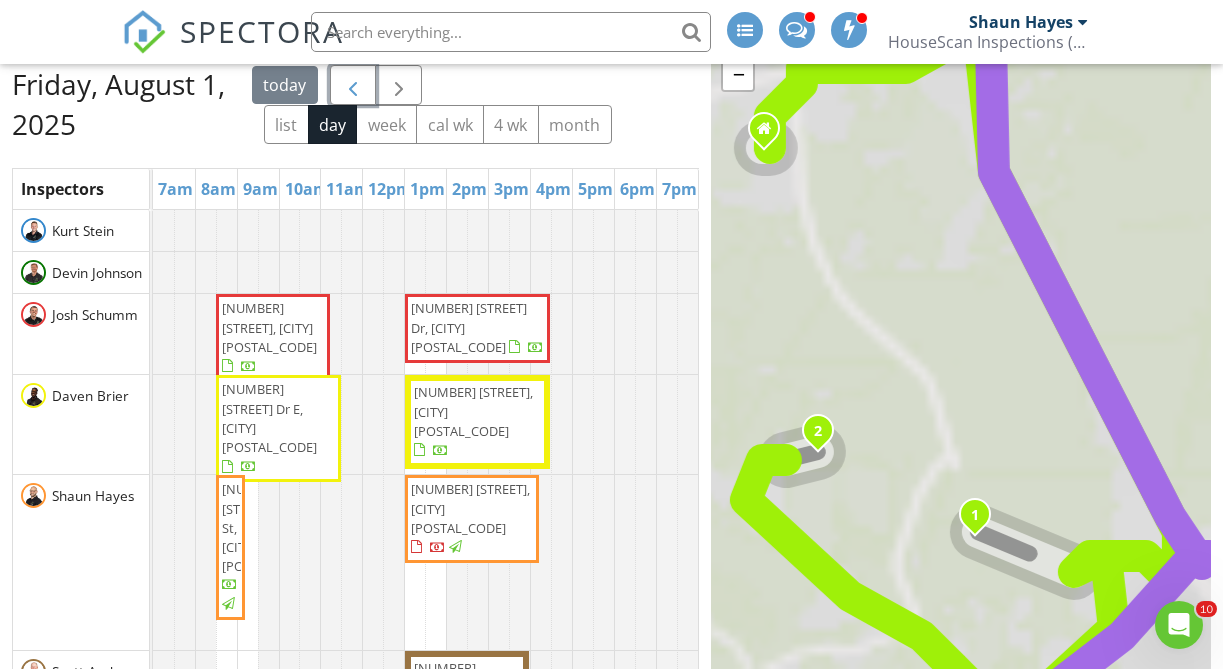 scroll, scrollTop: 266, scrollLeft: 0, axis: vertical 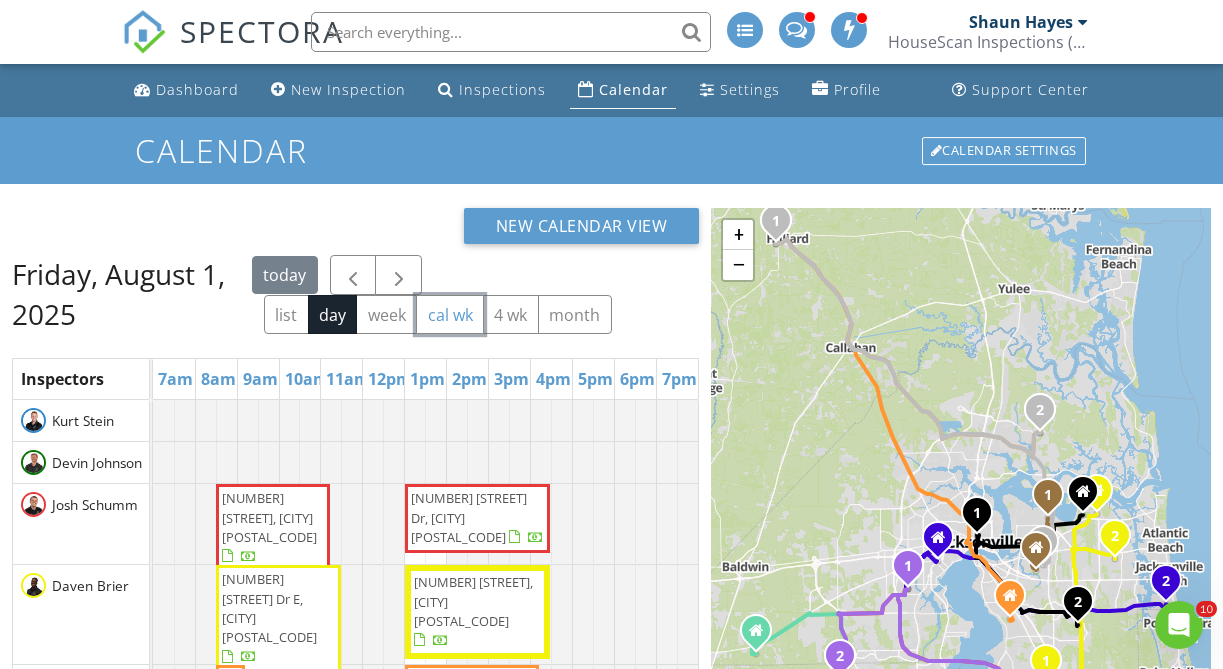 click on "cal wk" at bounding box center (450, 314) 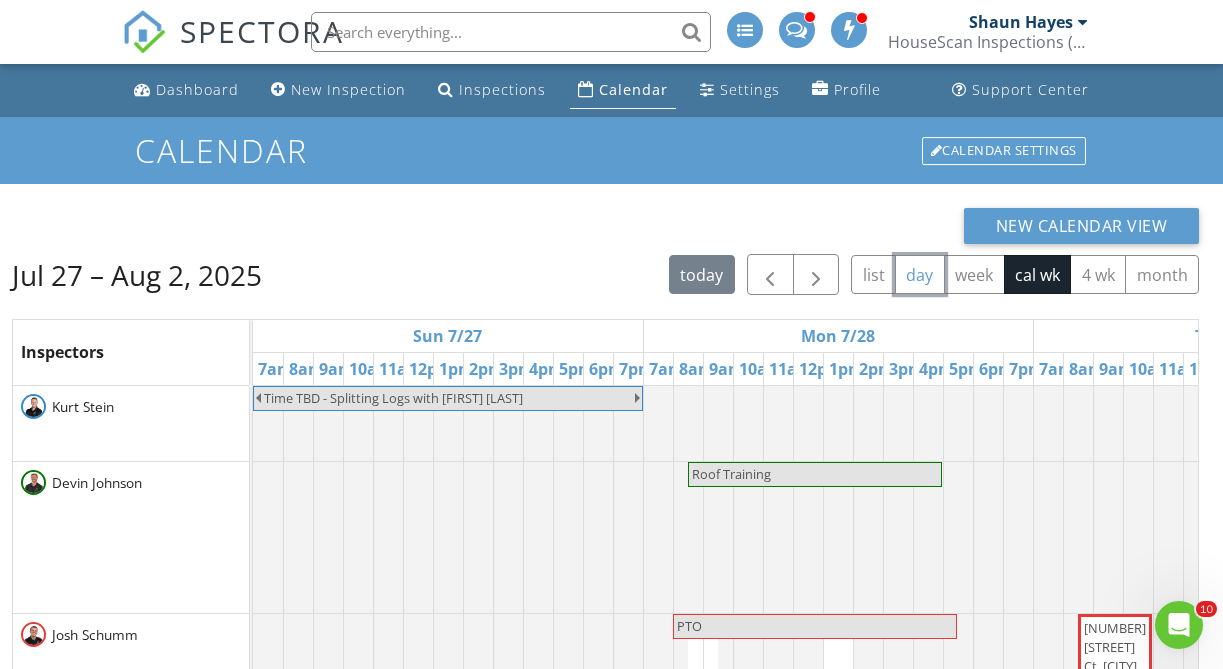 click on "day" at bounding box center [920, 274] 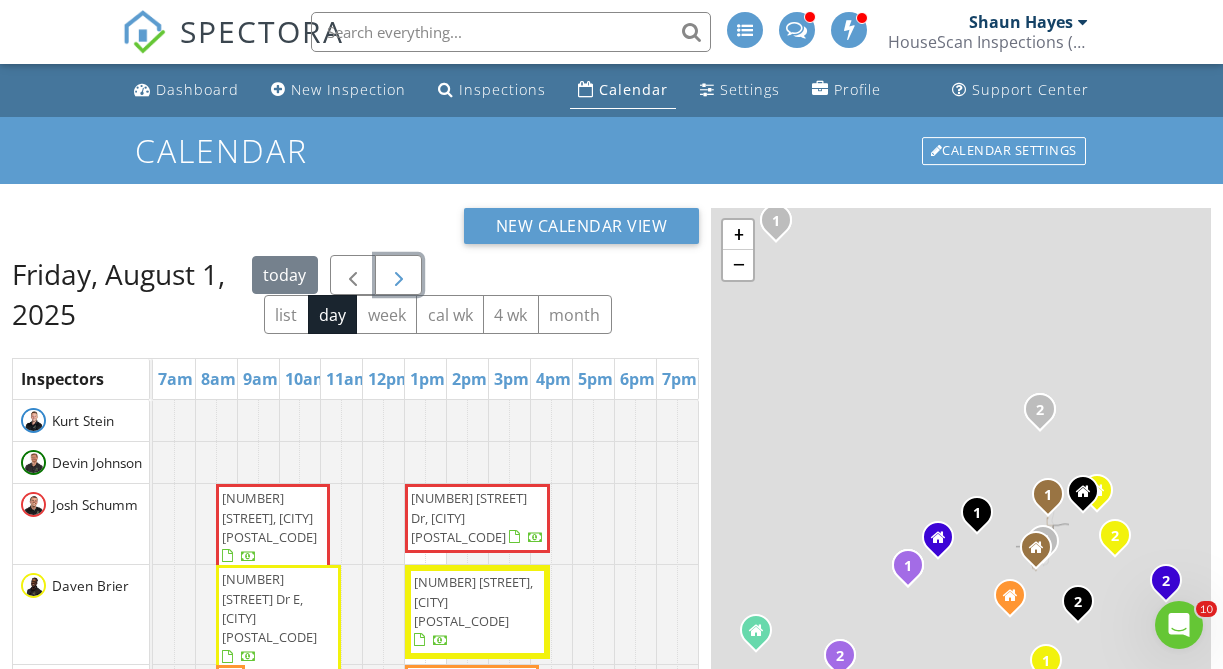 click at bounding box center [399, 276] 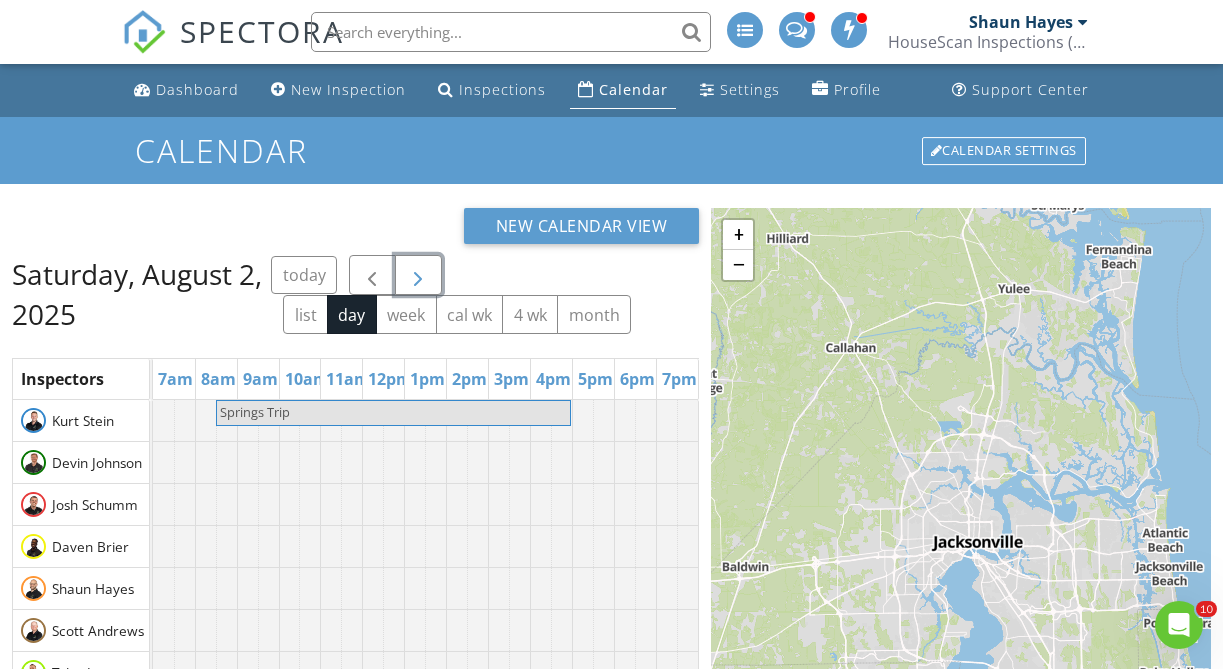 click at bounding box center [418, 276] 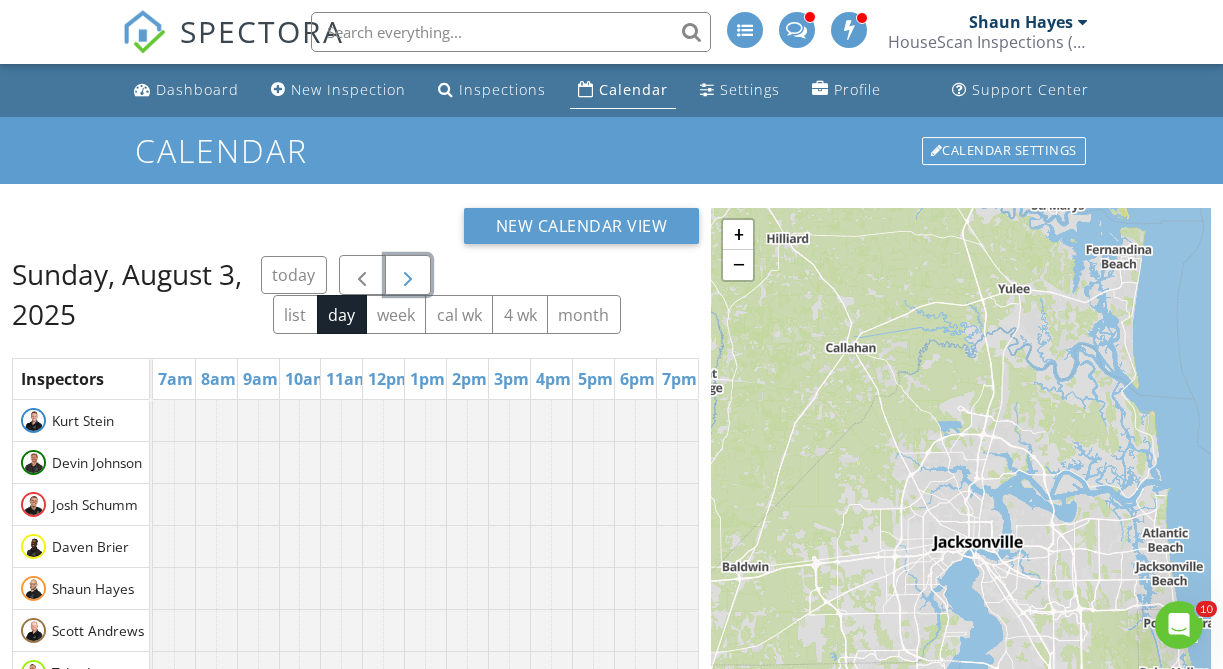 click at bounding box center [408, 276] 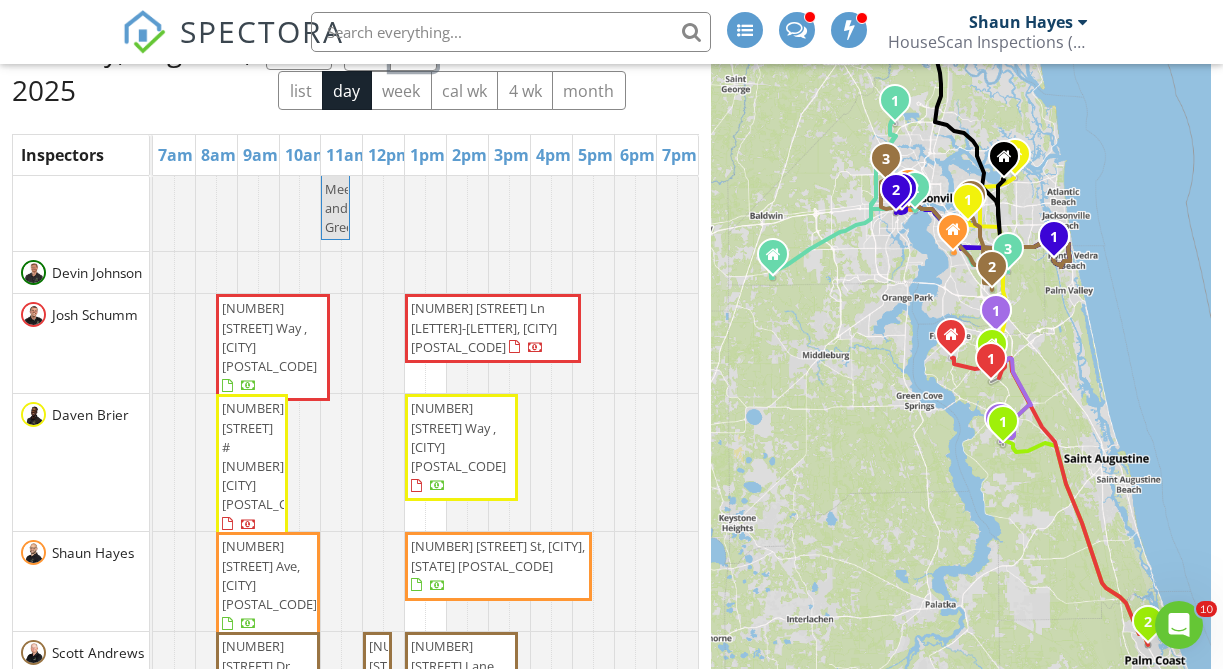 click at bounding box center [413, 51] 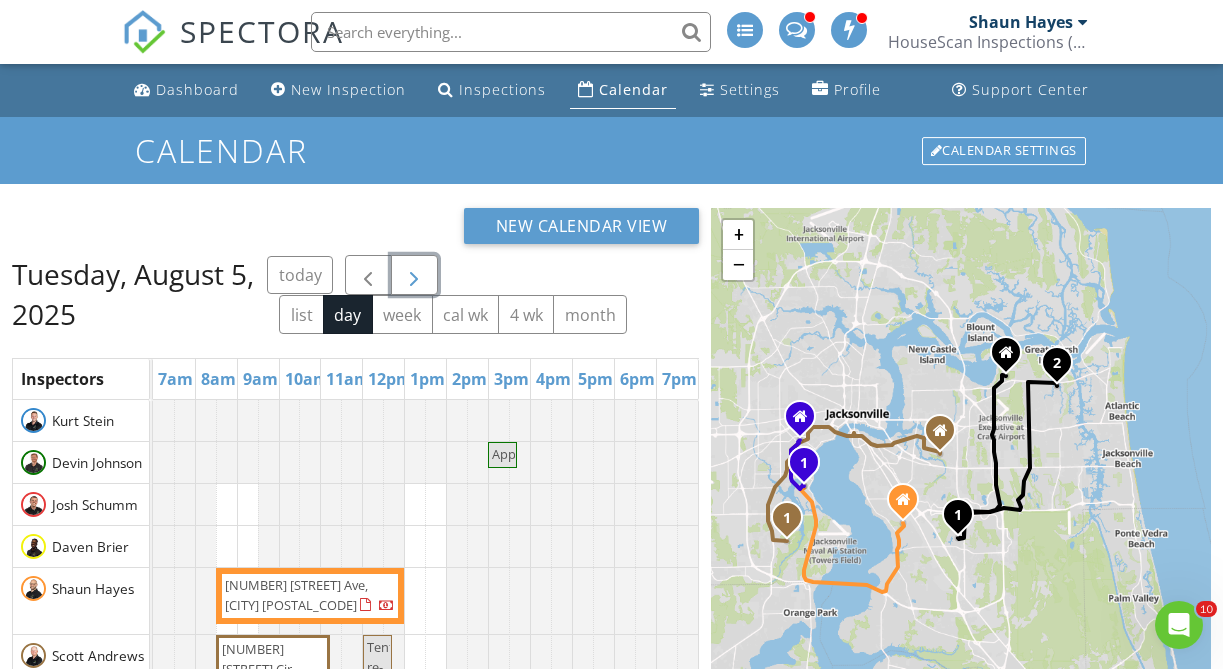click at bounding box center (414, 276) 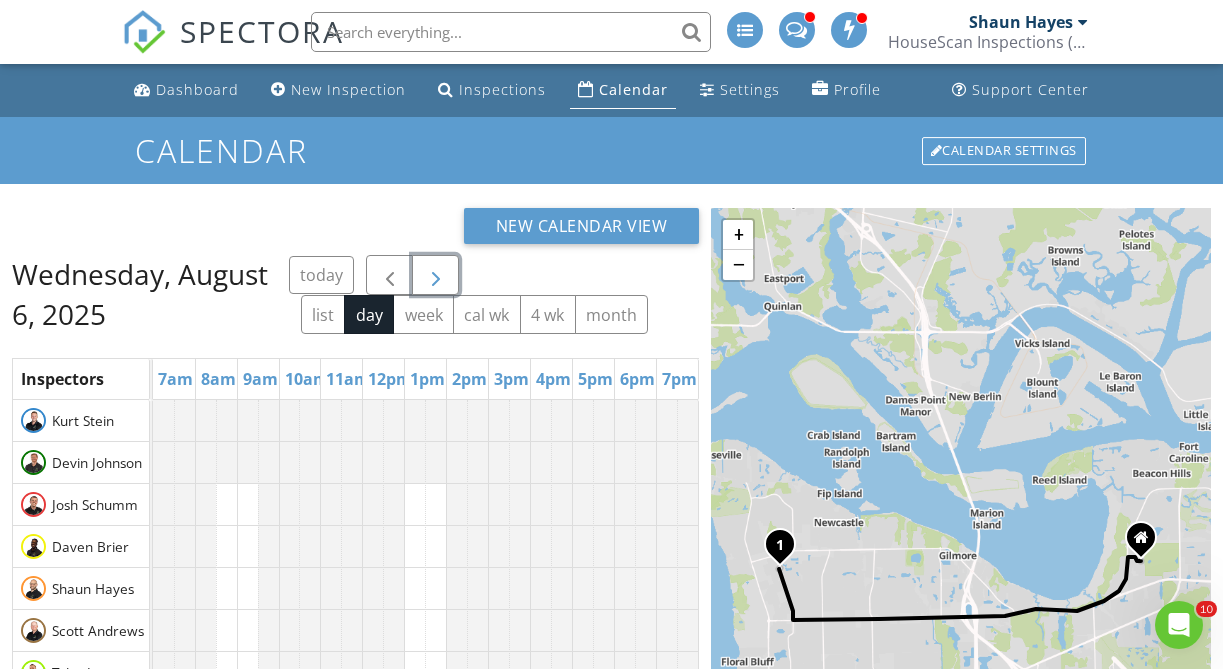click at bounding box center (436, 276) 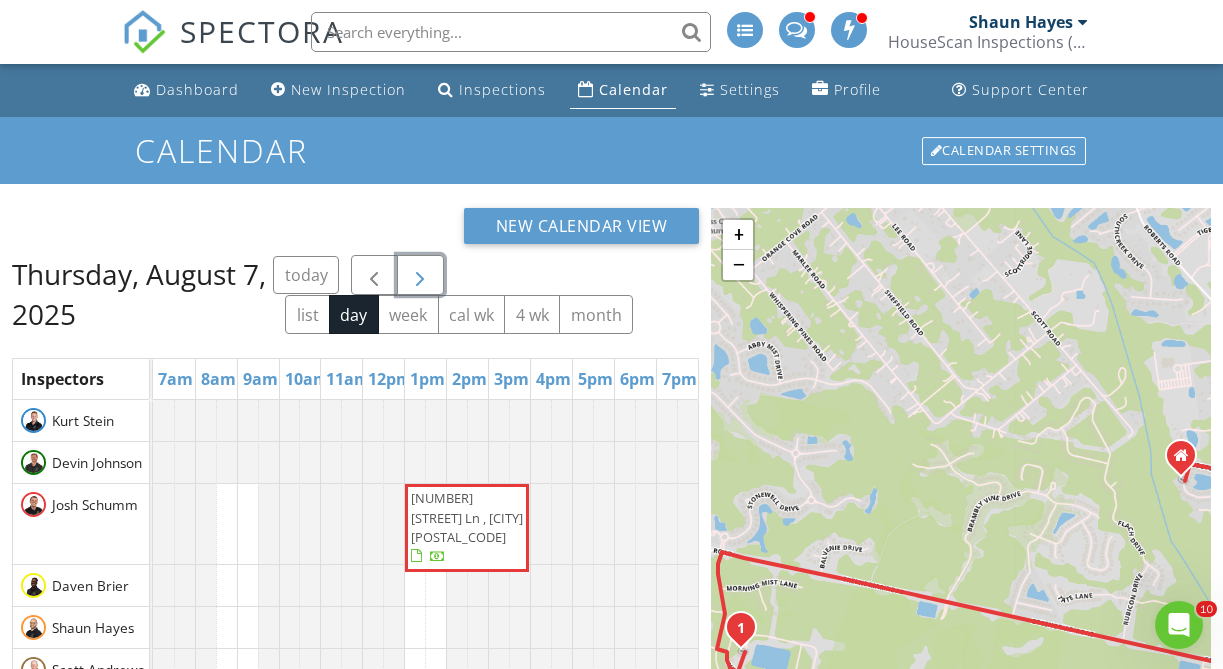 click at bounding box center (420, 276) 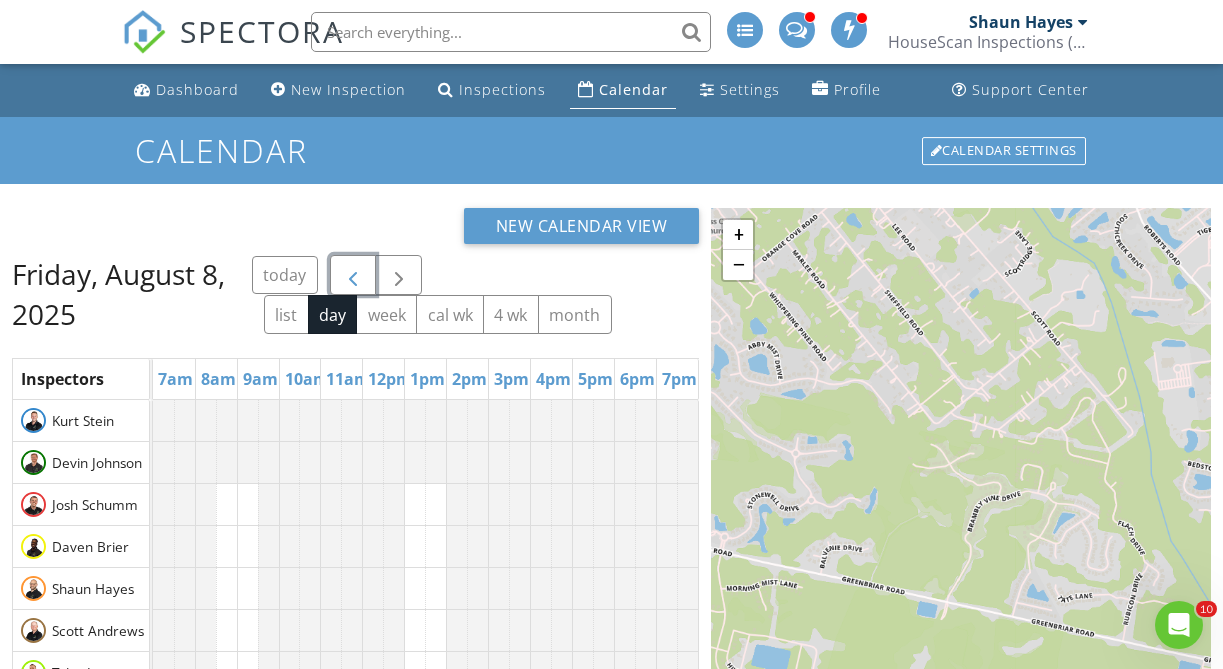 click at bounding box center [353, 276] 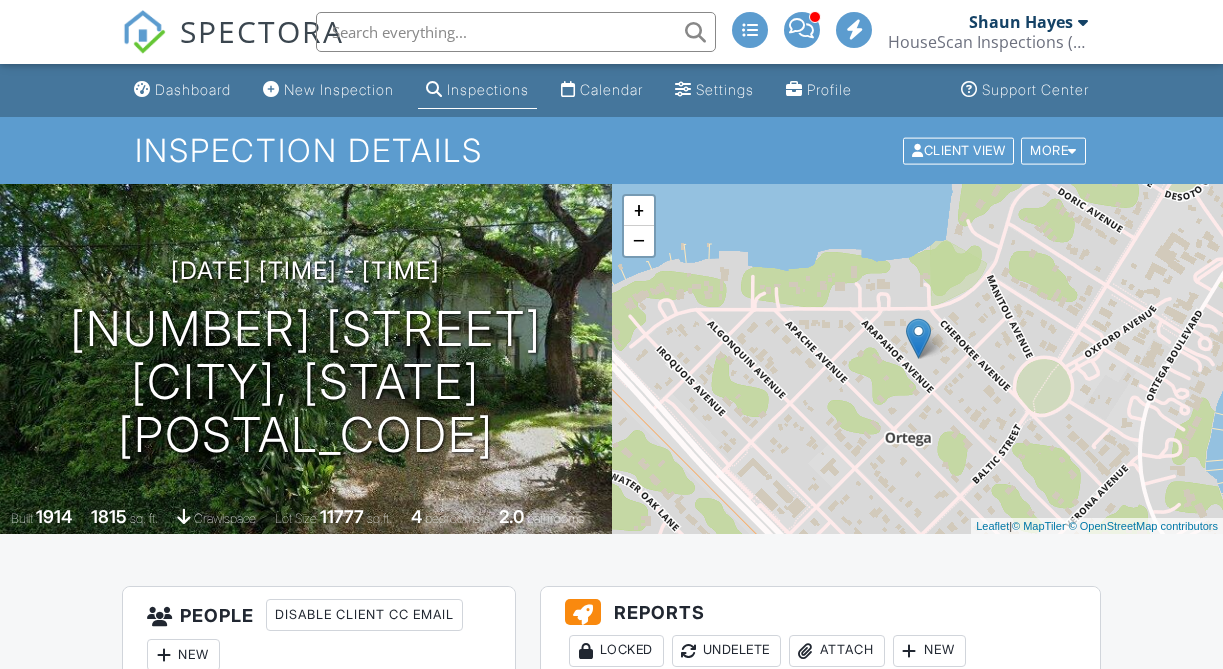 scroll, scrollTop: 0, scrollLeft: 0, axis: both 